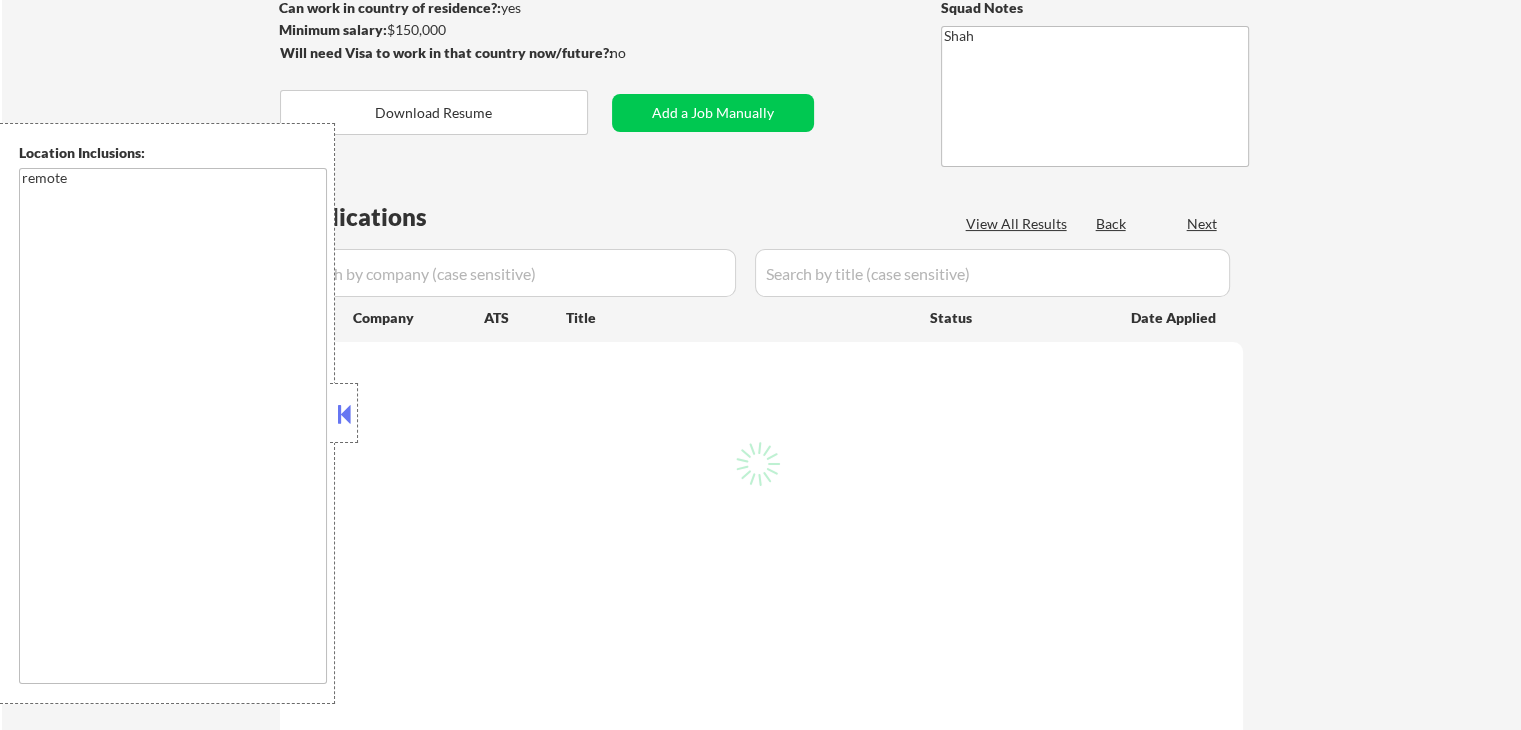 select on ""pending"" 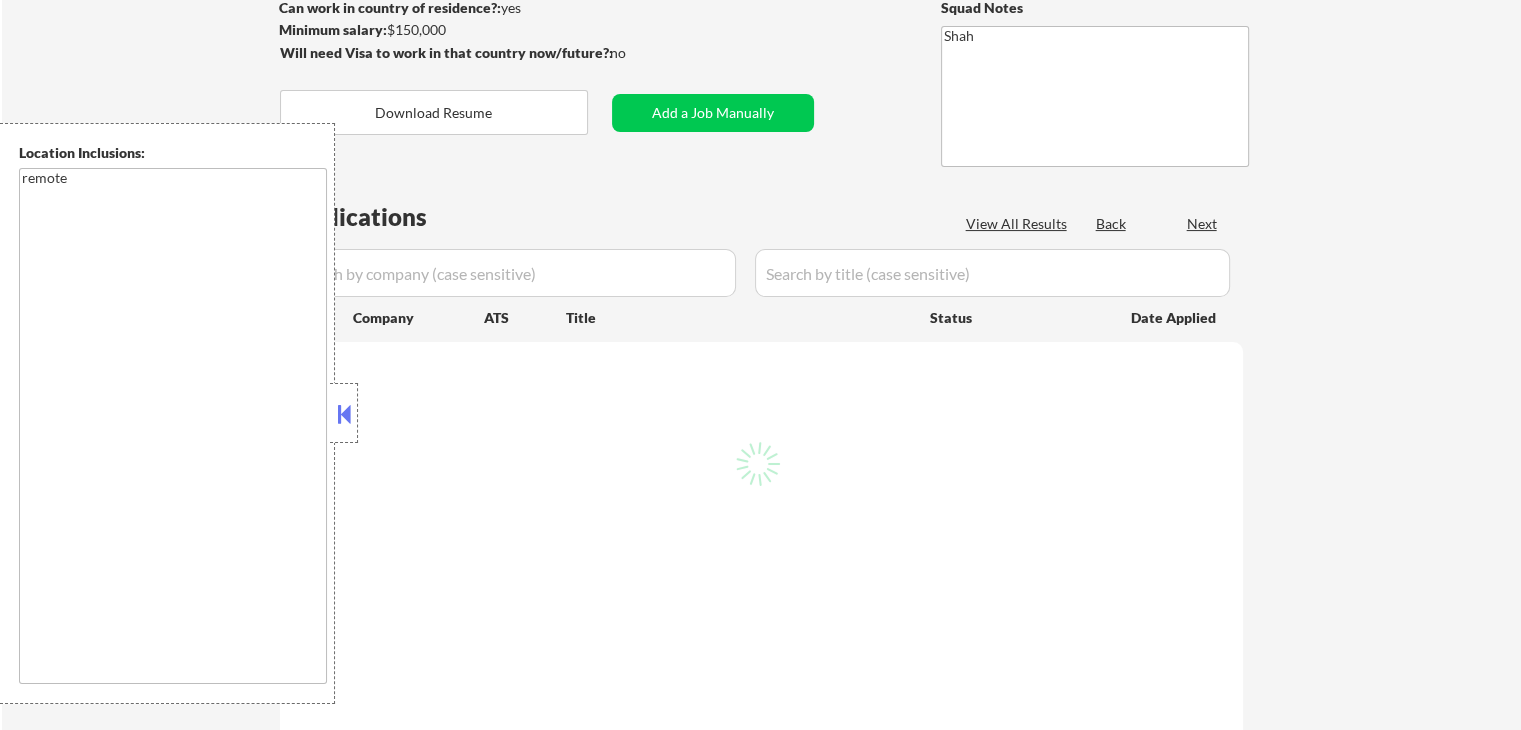 select on ""pending"" 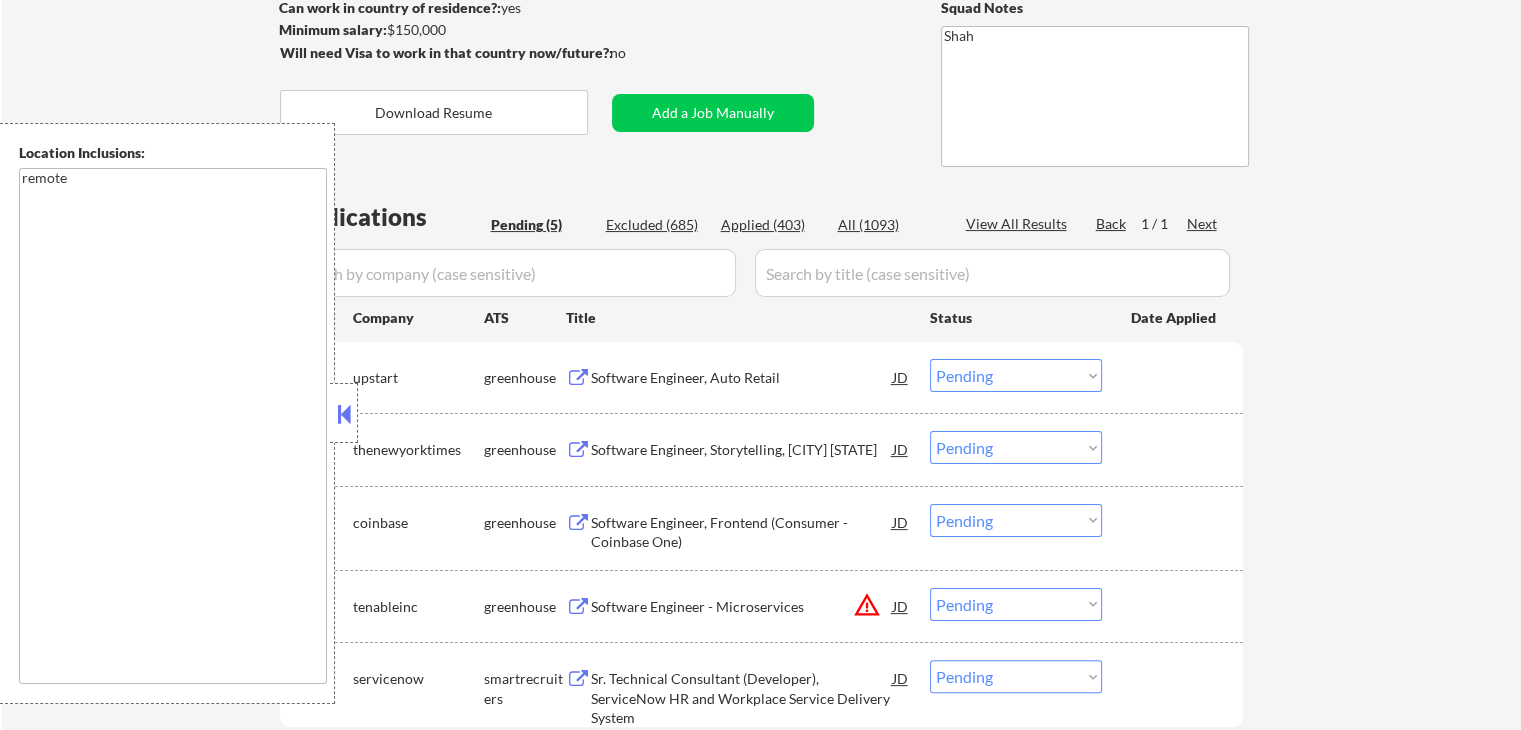 scroll, scrollTop: 600, scrollLeft: 0, axis: vertical 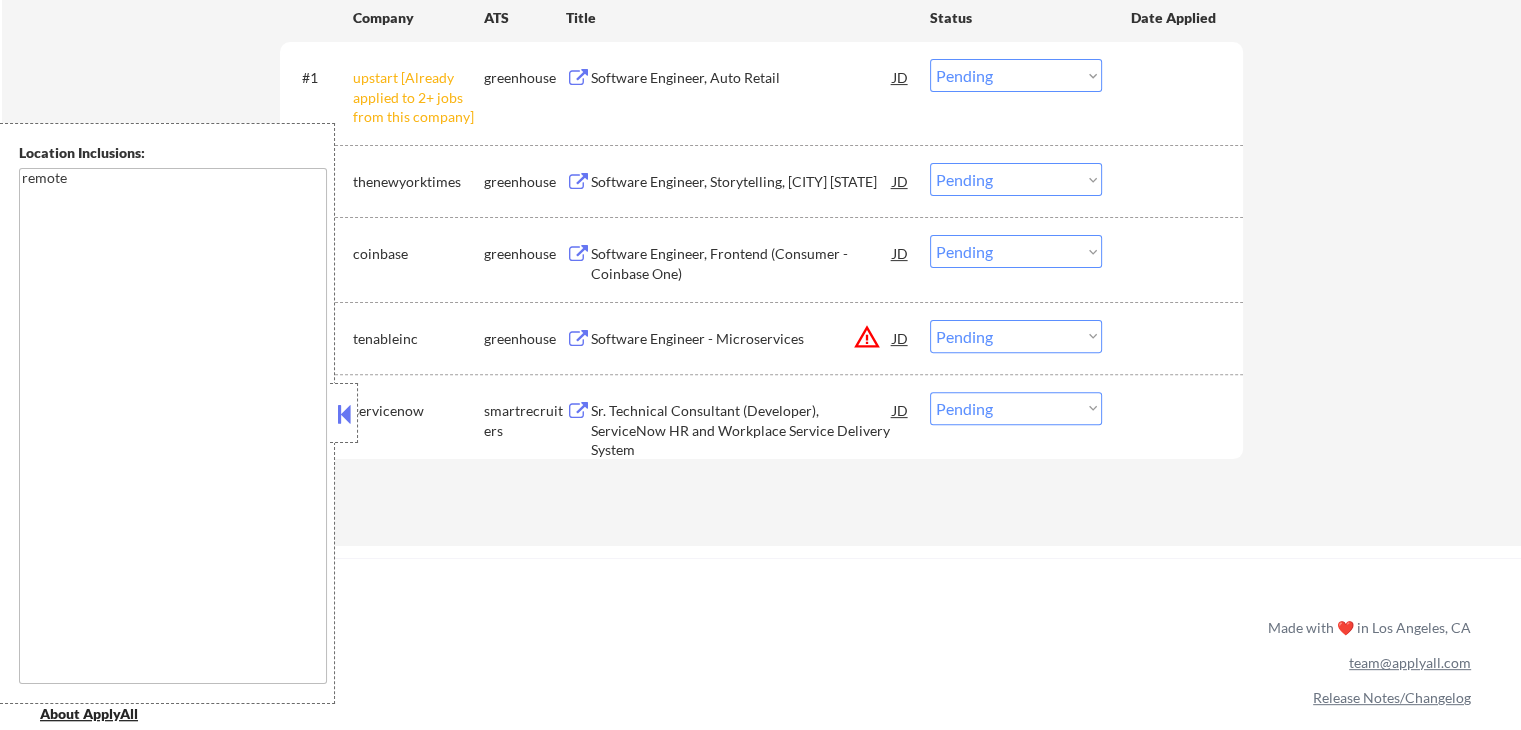 click on "Software Engineer, Auto Retail" at bounding box center [742, 78] 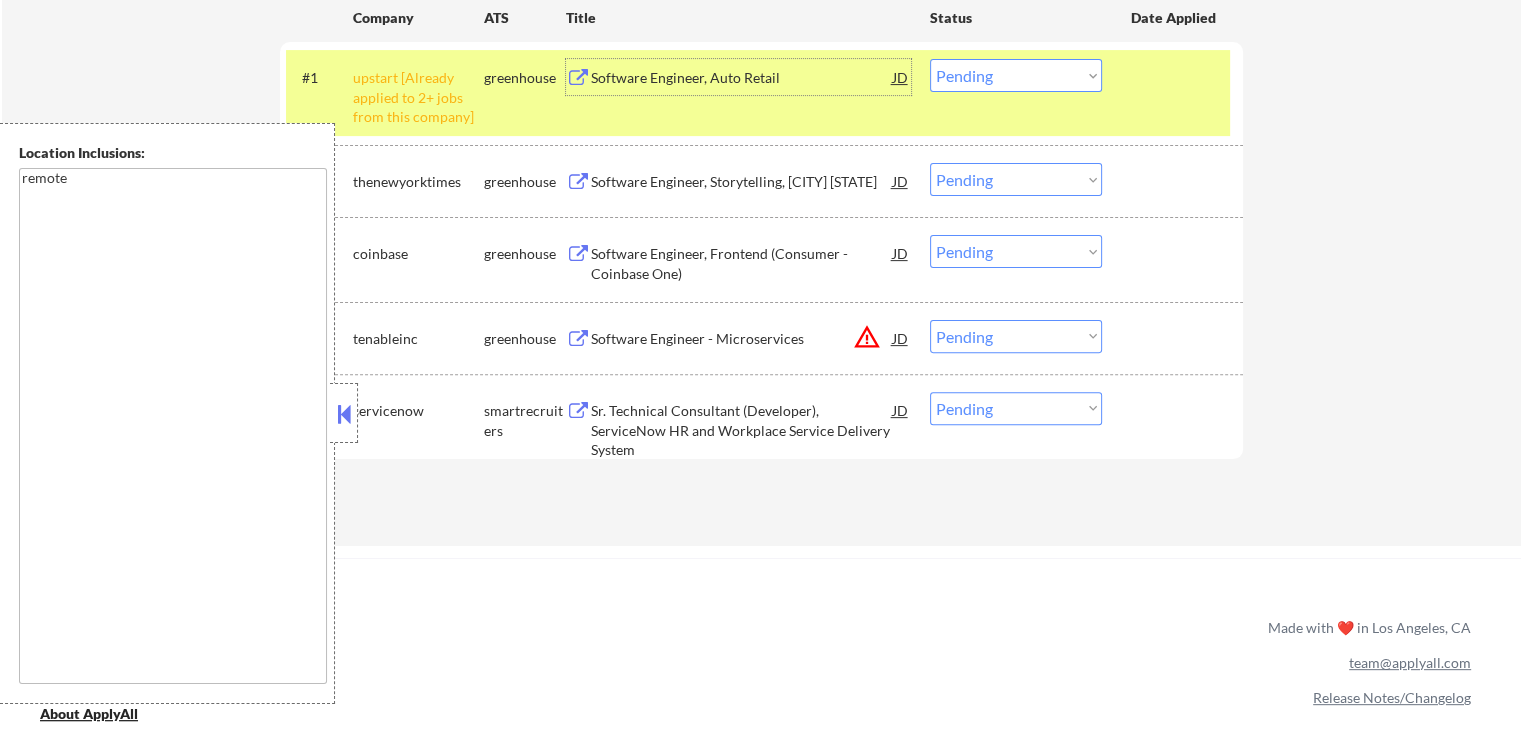 click on "Software Engineer, Storytelling, [CITY] [STATE]" at bounding box center [742, 181] 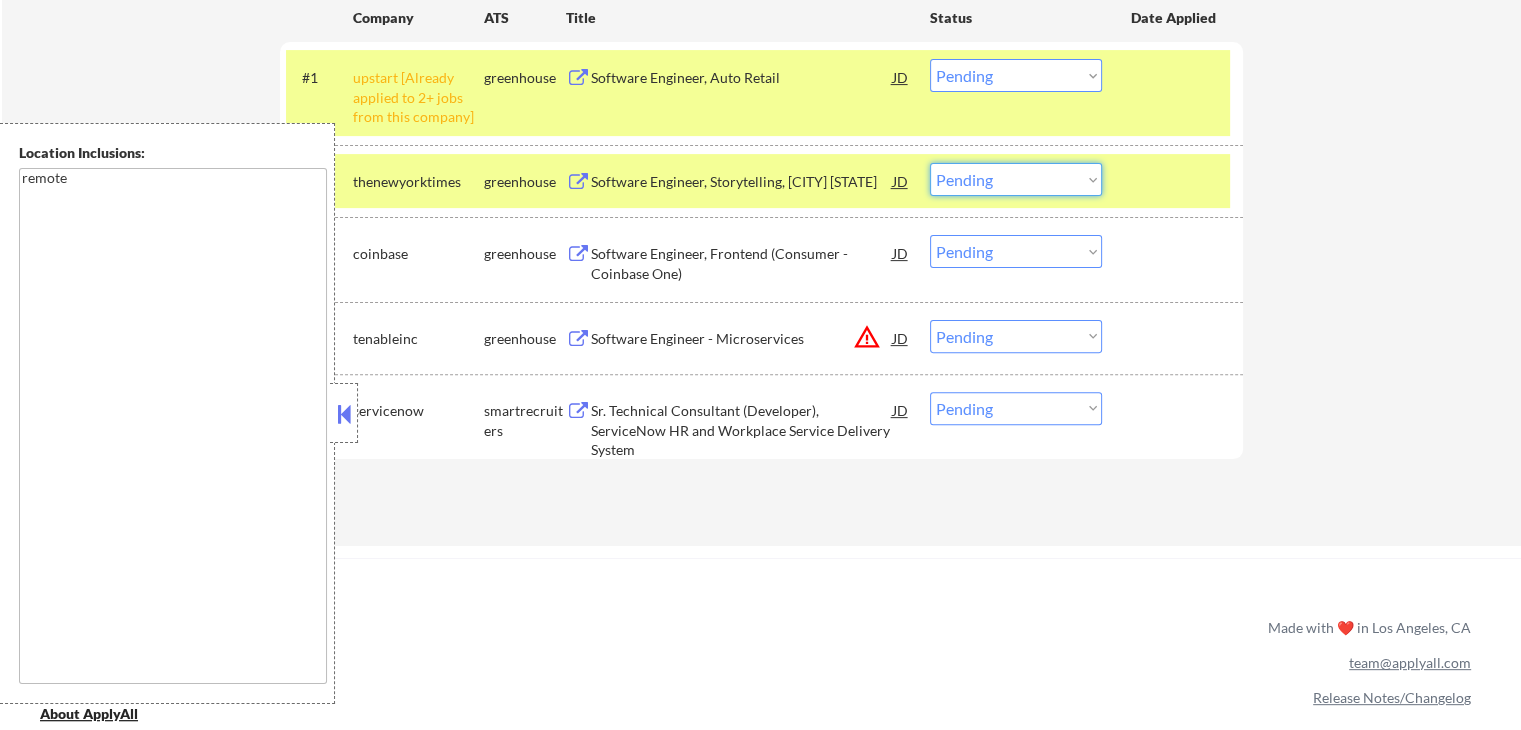 click on "Choose an option... Pending Applied Excluded (Questions) Excluded (Expired) Excluded (Location) Excluded (Bad Match) Excluded (Blocklist) Excluded (Salary) Excluded (Other)" at bounding box center (1016, 179) 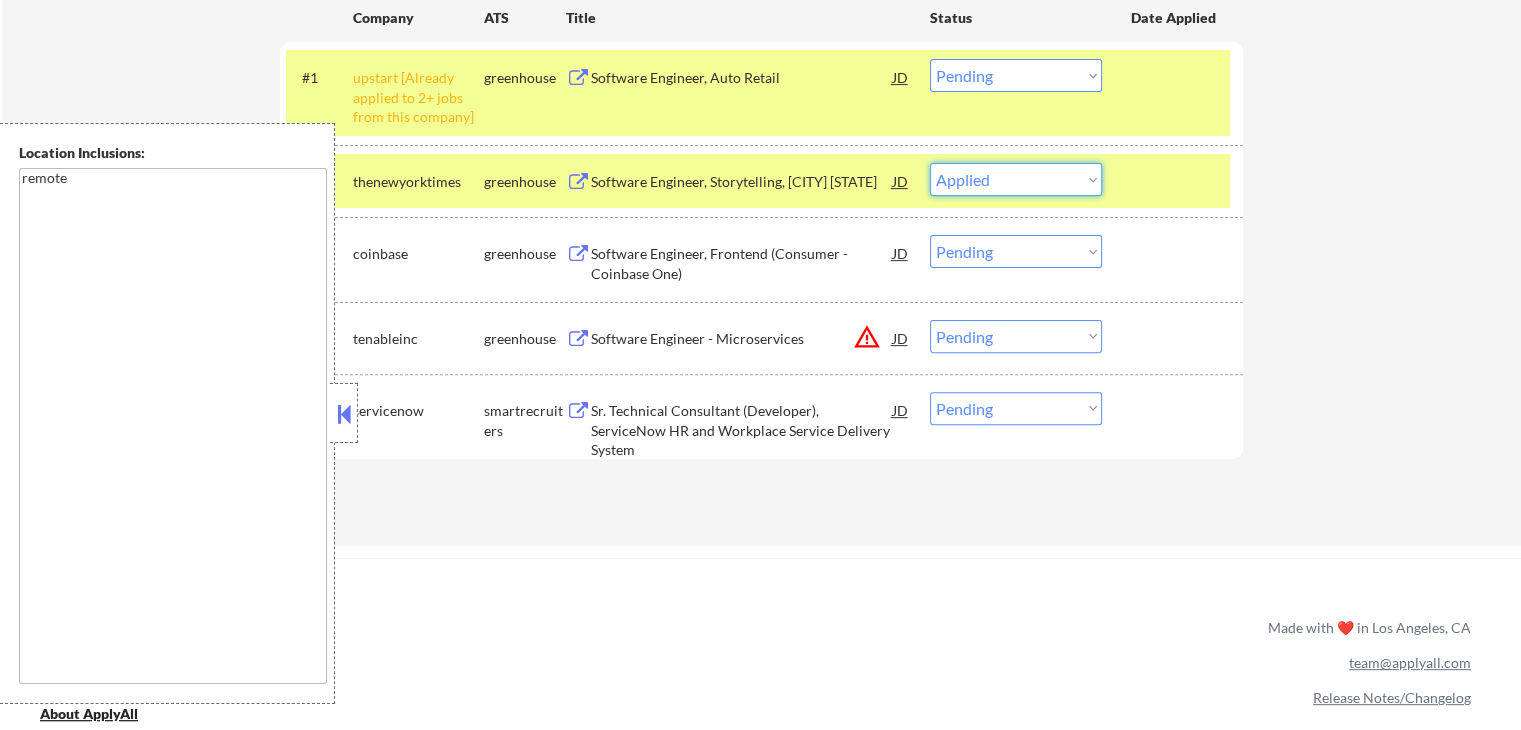 click on "Choose an option... Pending Applied Excluded (Questions) Excluded (Expired) Excluded (Location) Excluded (Bad Match) Excluded (Blocklist) Excluded (Salary) Excluded (Other)" at bounding box center [1016, 179] 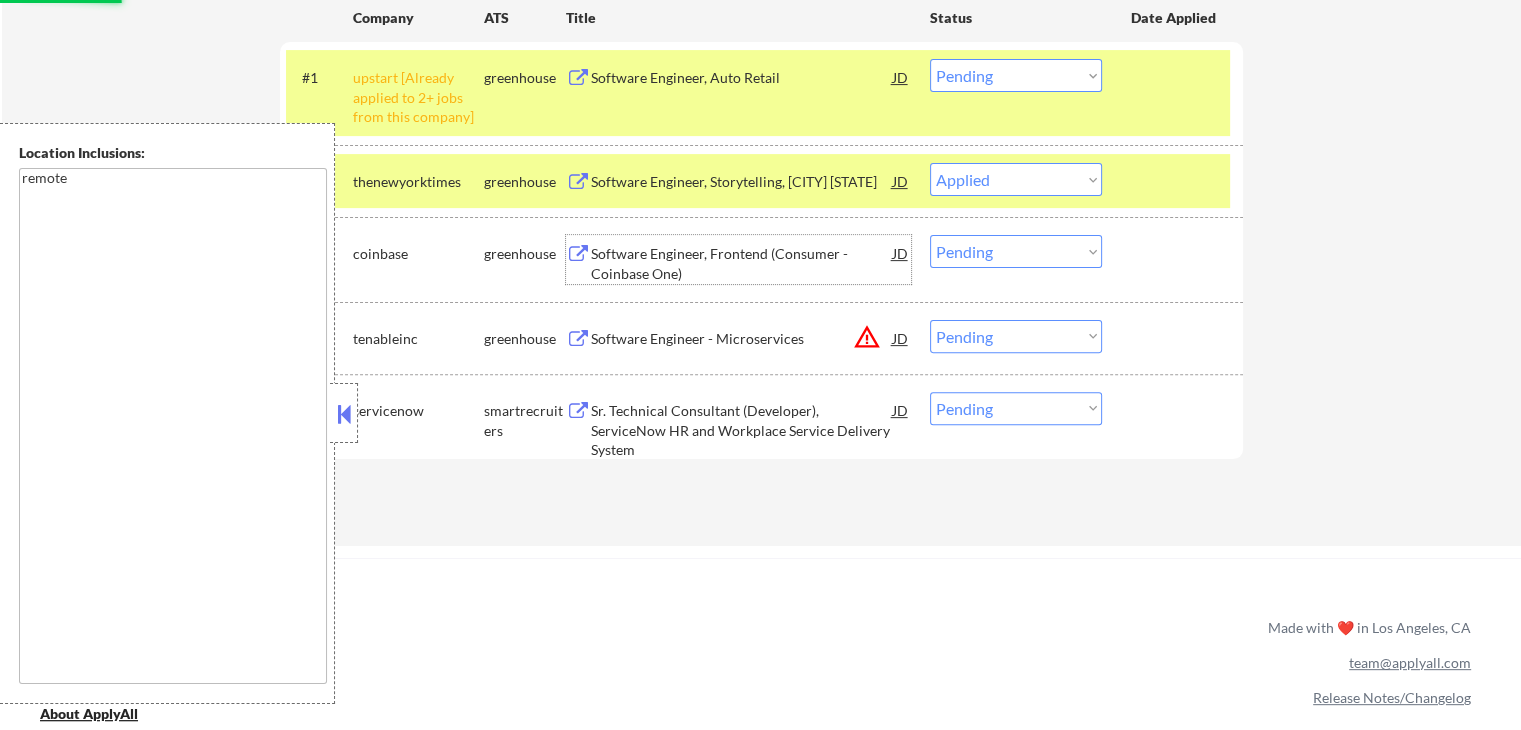 click on "Software Engineer, Frontend (Consumer - Coinbase One)" at bounding box center [742, 263] 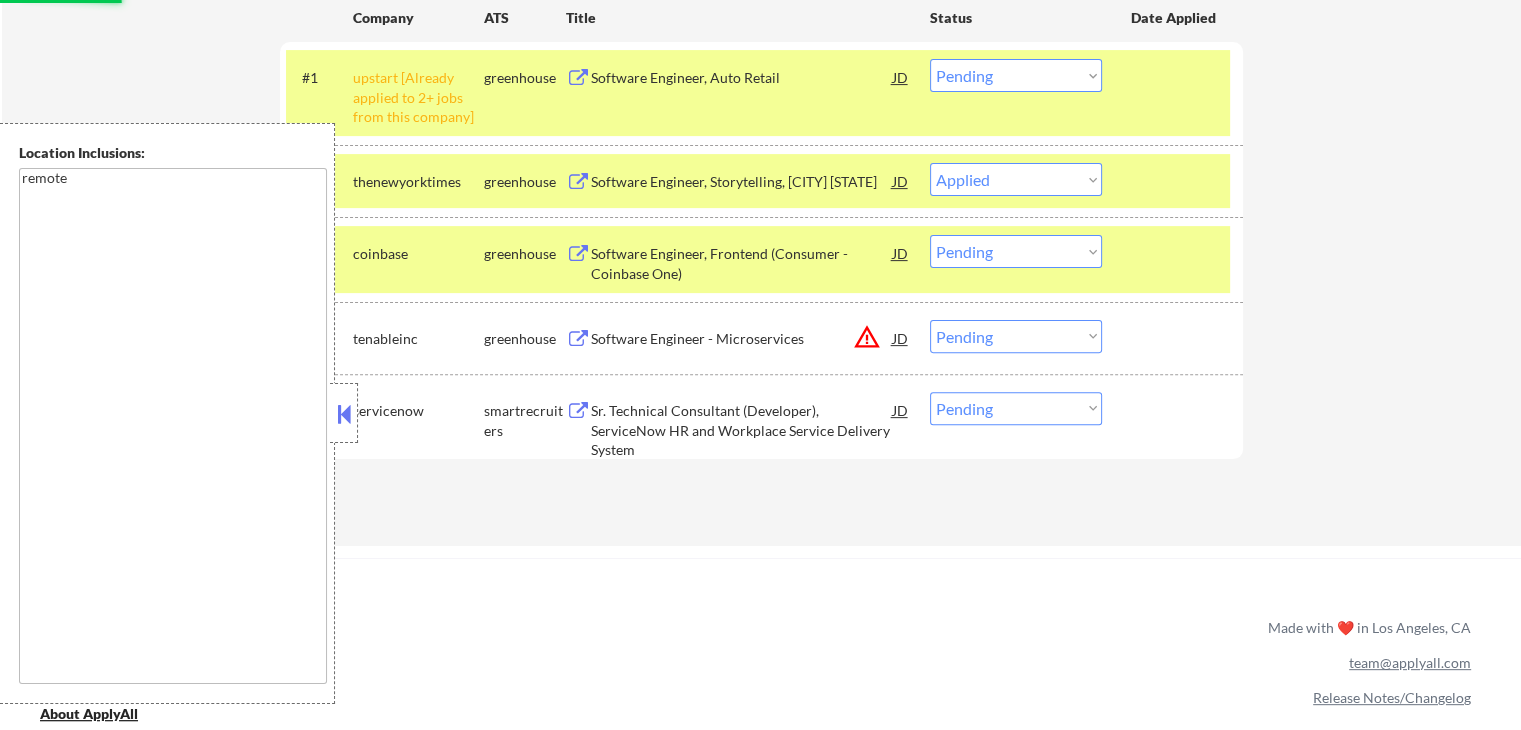 select on ""pending"" 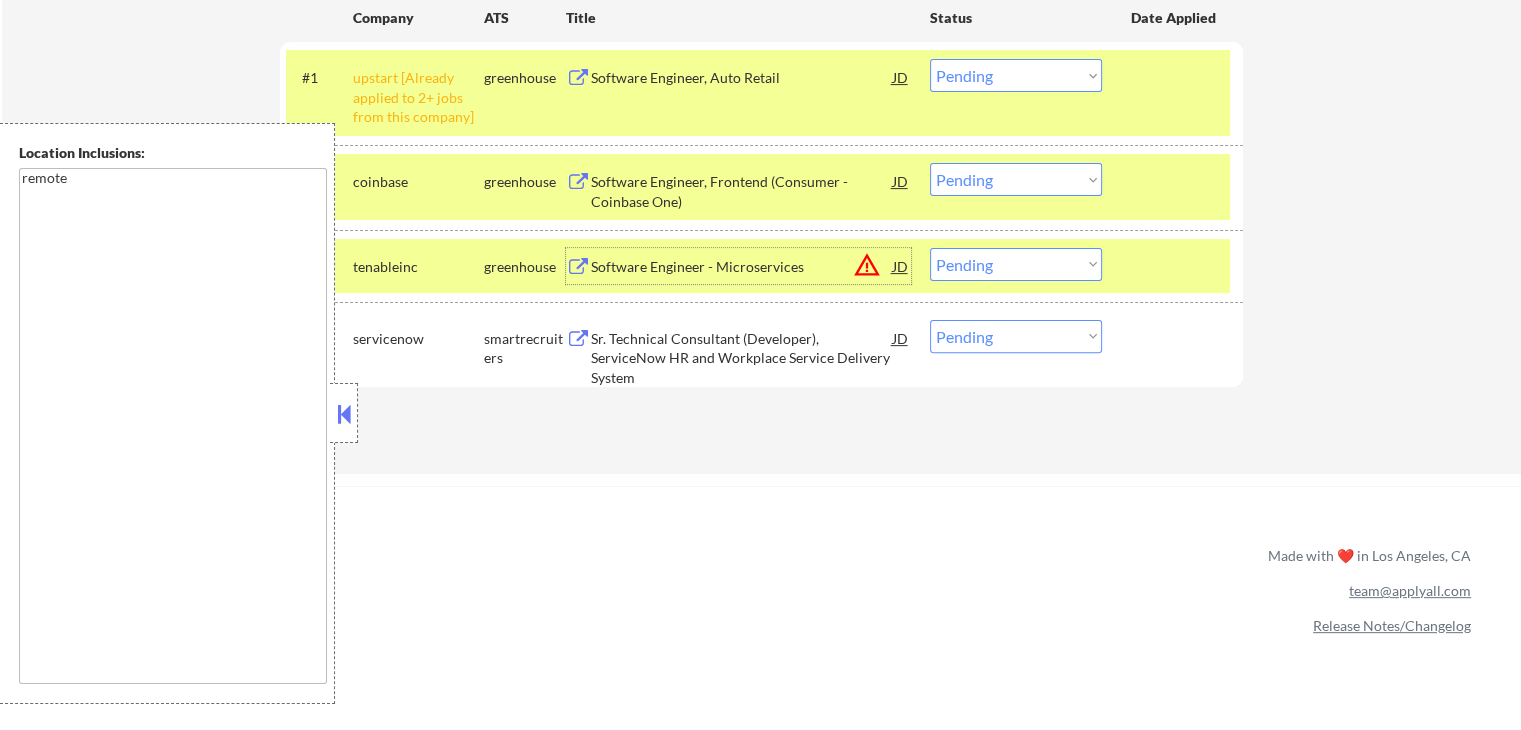 click on "Software Engineer - Microservices" at bounding box center (742, 267) 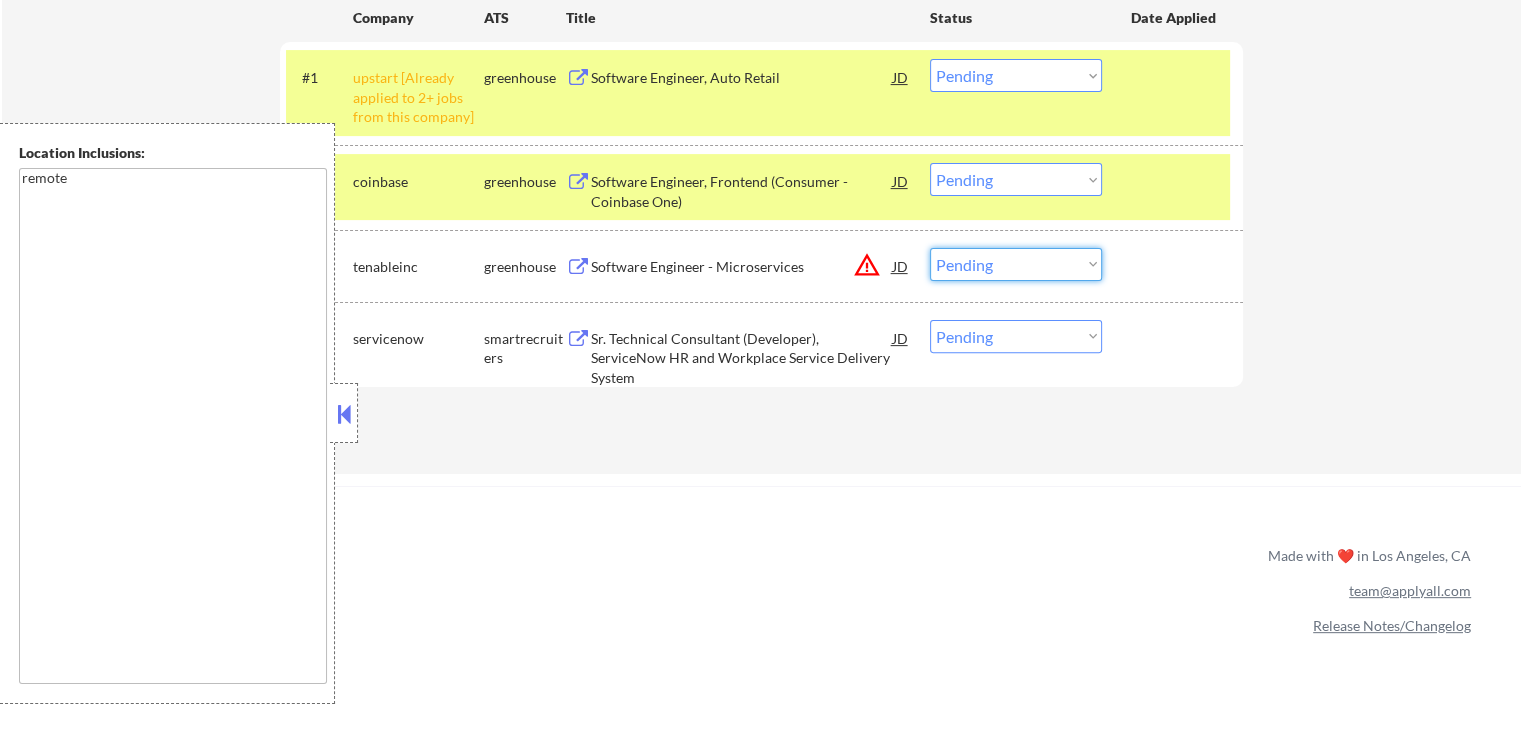 drag, startPoint x: 973, startPoint y: 258, endPoint x: 985, endPoint y: 277, distance: 22.472204 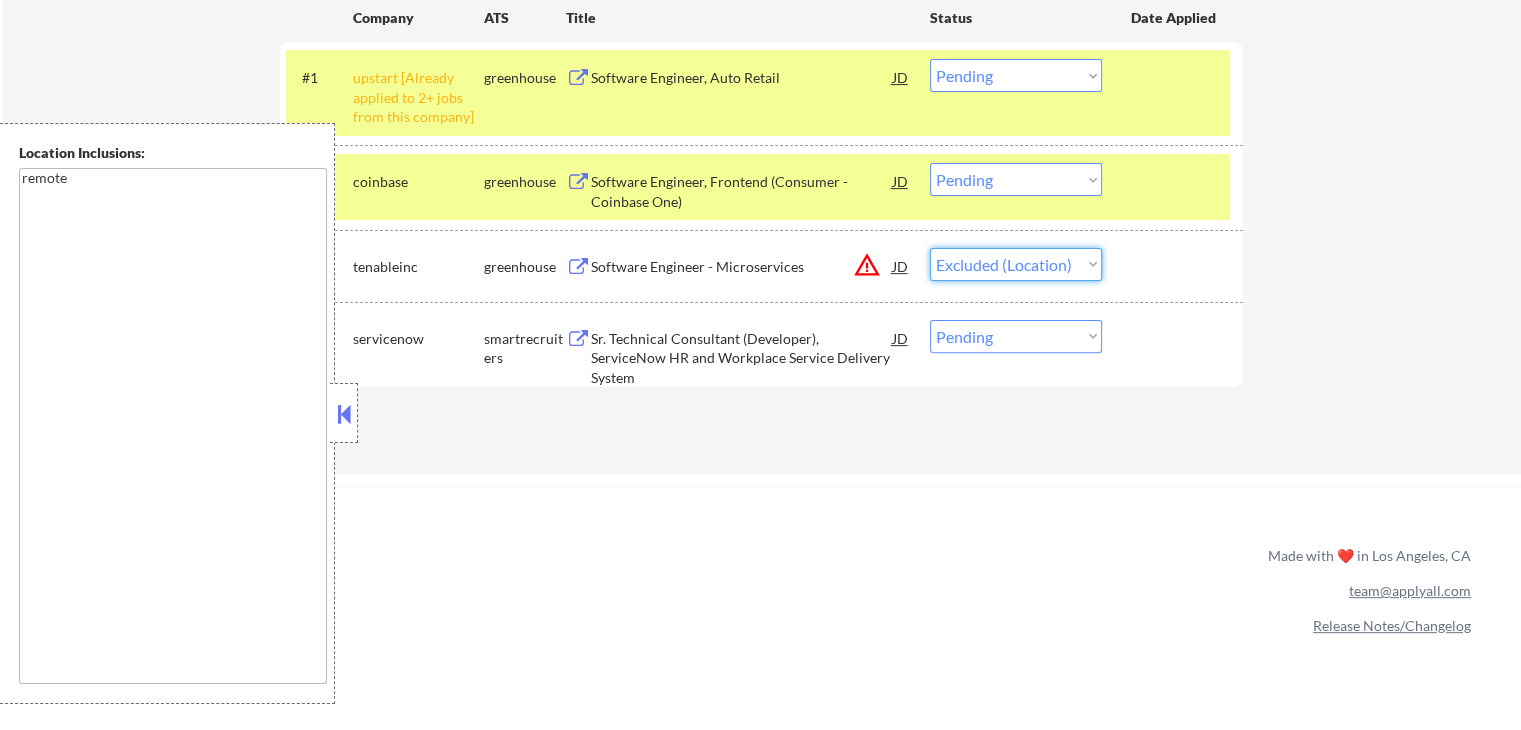 click on "Choose an option... Pending Applied Excluded (Questions) Excluded (Expired) Excluded (Location) Excluded (Bad Match) Excluded (Blocklist) Excluded (Salary) Excluded (Other)" at bounding box center (1016, 264) 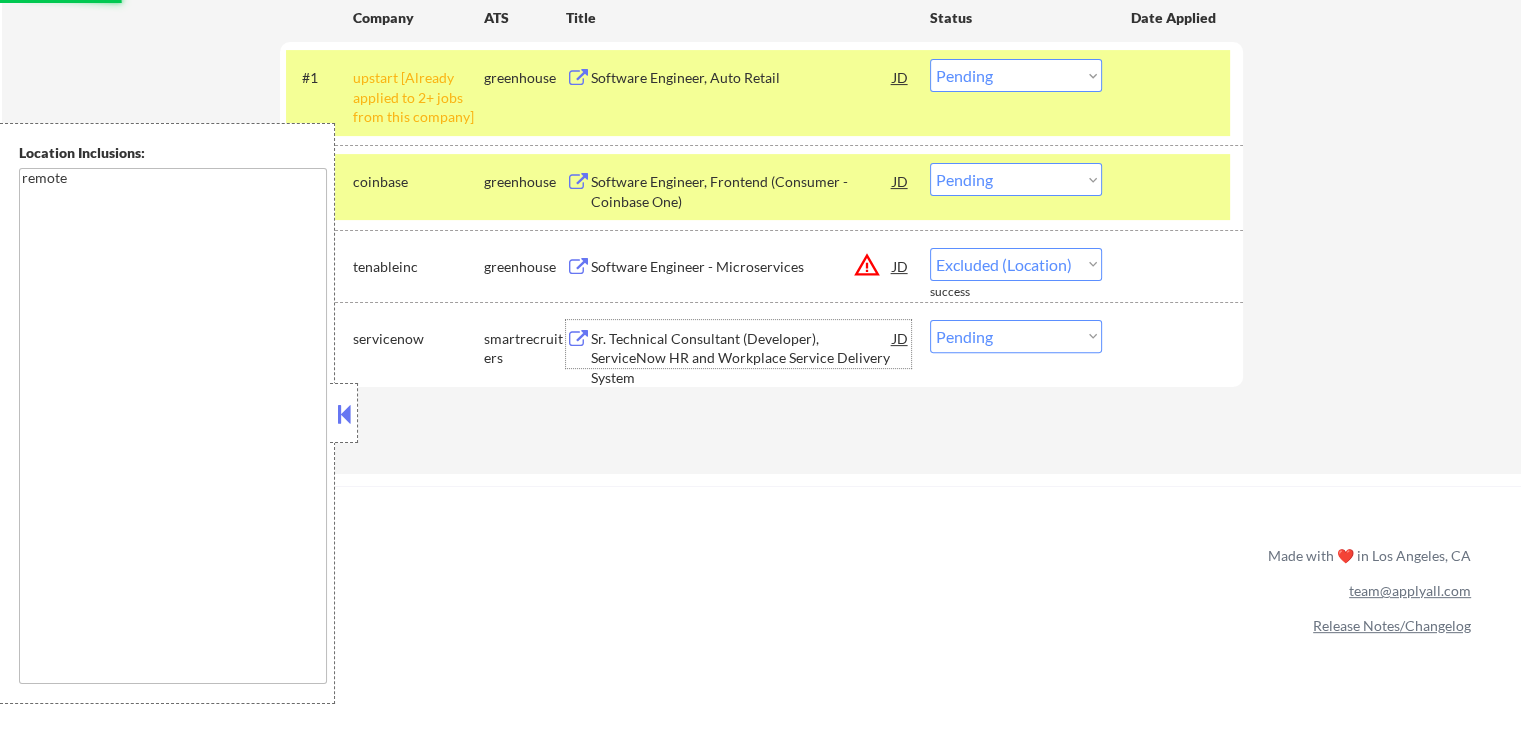 click on "Sr. Technical Consultant (Developer), ServiceNow HR and Workplace Service Delivery System" at bounding box center [742, 358] 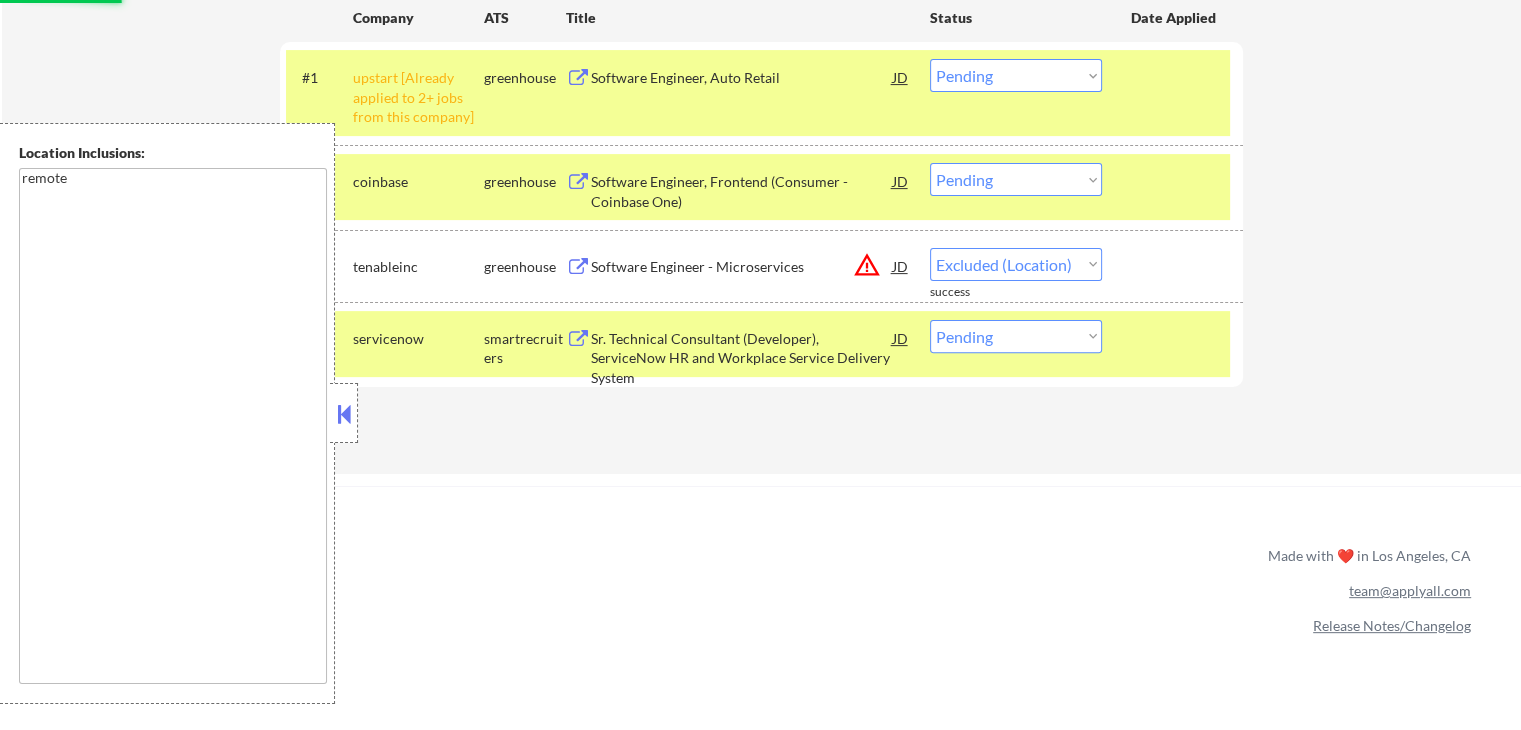 select on ""pending"" 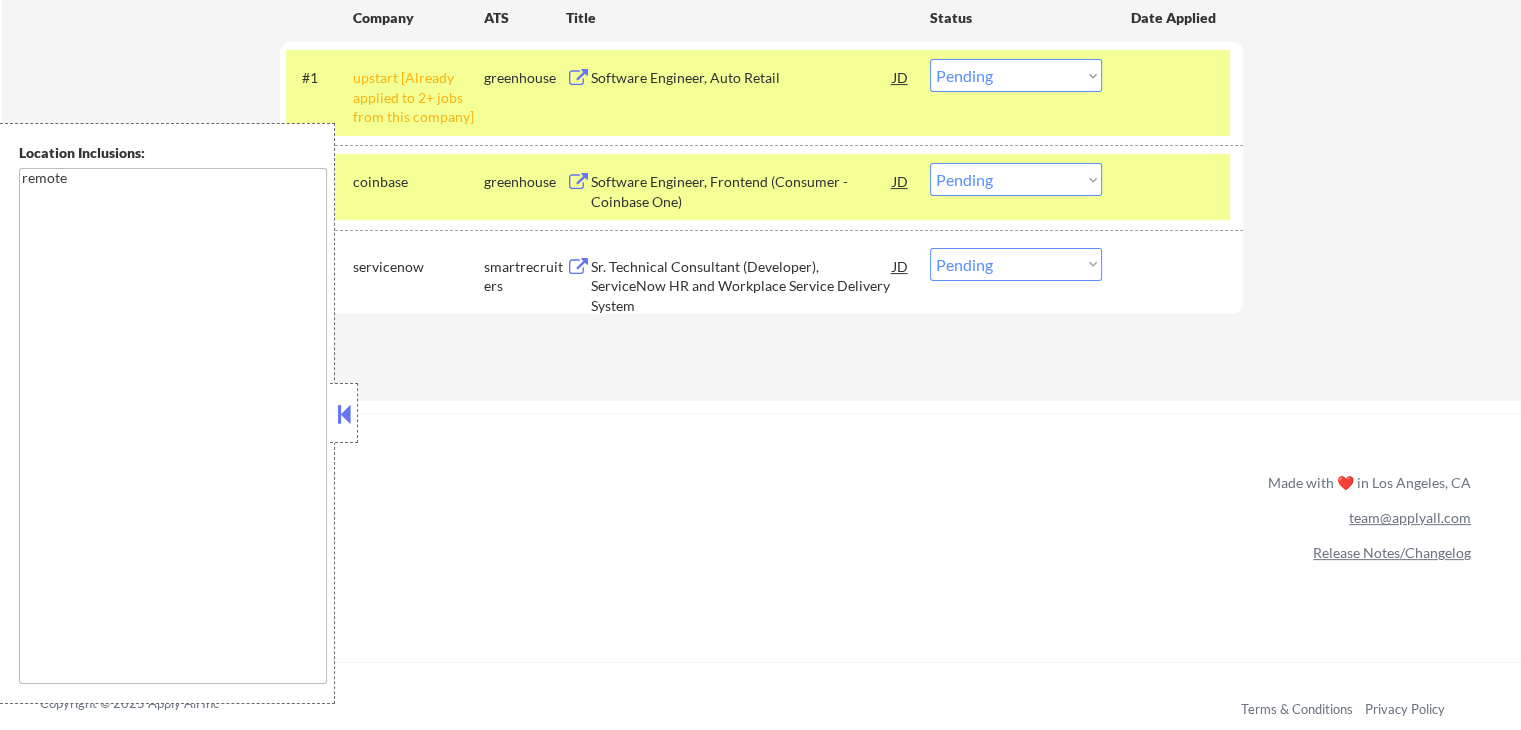 click on "Choose an option... Pending Applied Excluded (Questions) Excluded (Expired) Excluded (Location) Excluded (Bad Match) Excluded (Blocklist) Excluded (Salary) Excluded (Other)" at bounding box center (1016, 179) 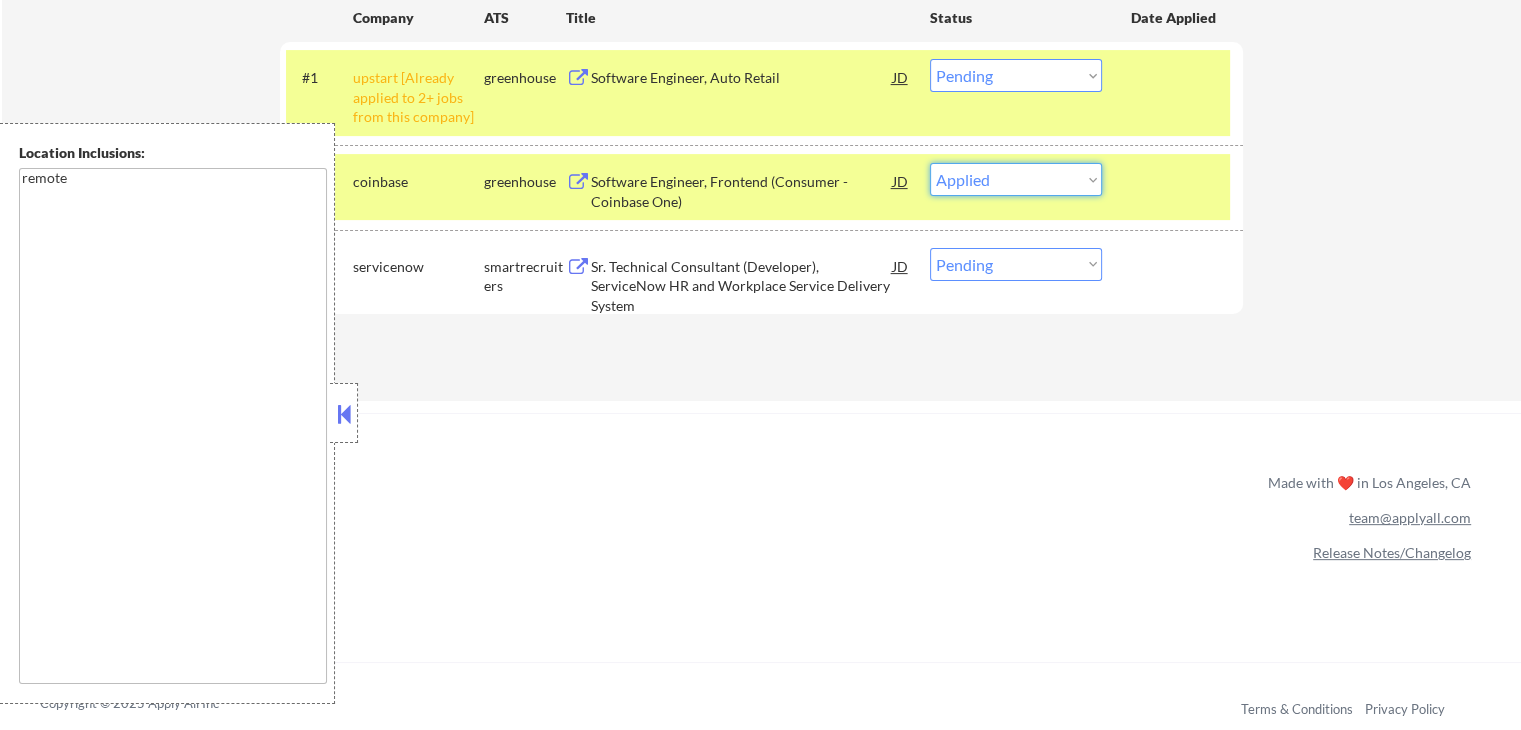 click on "Choose an option... Pending Applied Excluded (Questions) Excluded (Expired) Excluded (Location) Excluded (Bad Match) Excluded (Blocklist) Excluded (Salary) Excluded (Other)" at bounding box center (1016, 179) 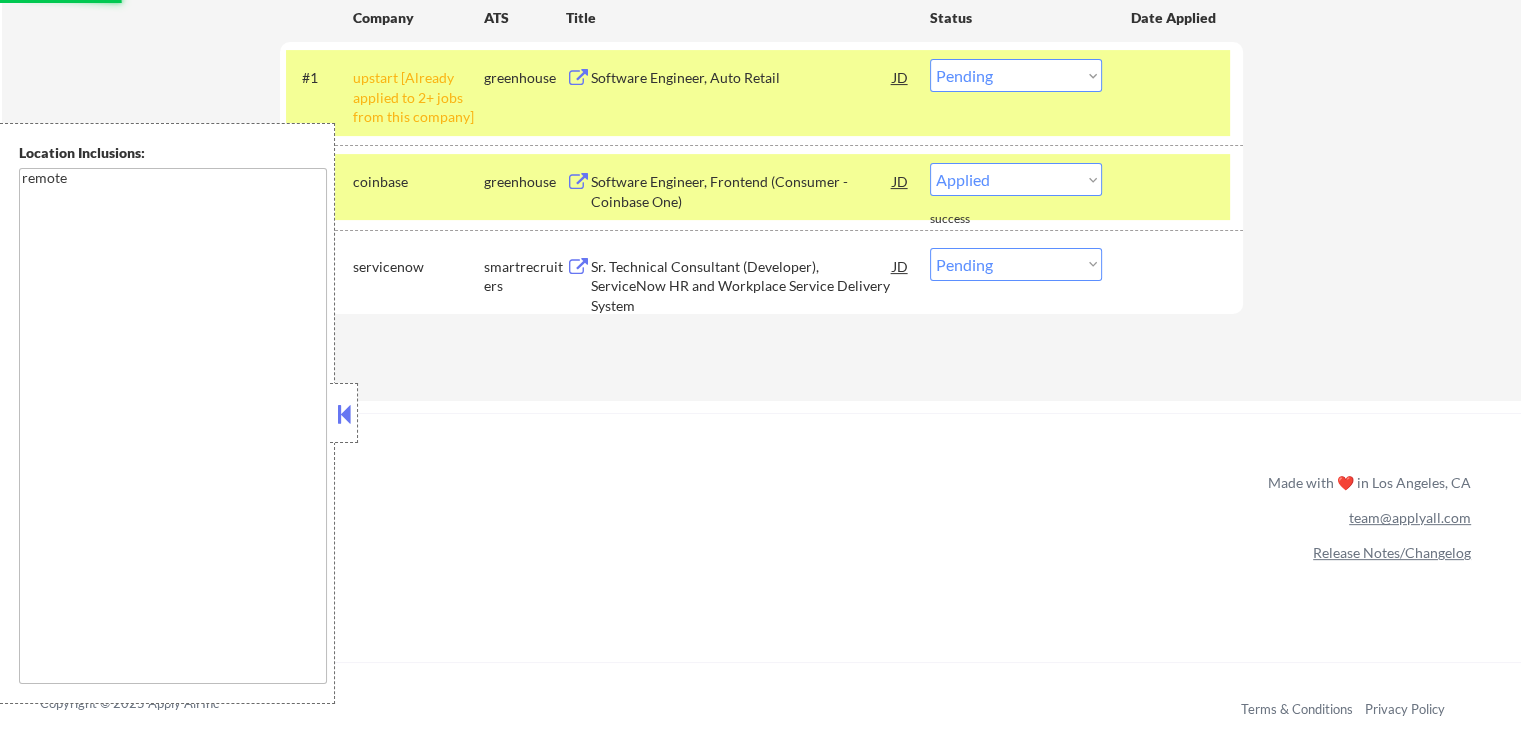 select on ""pending"" 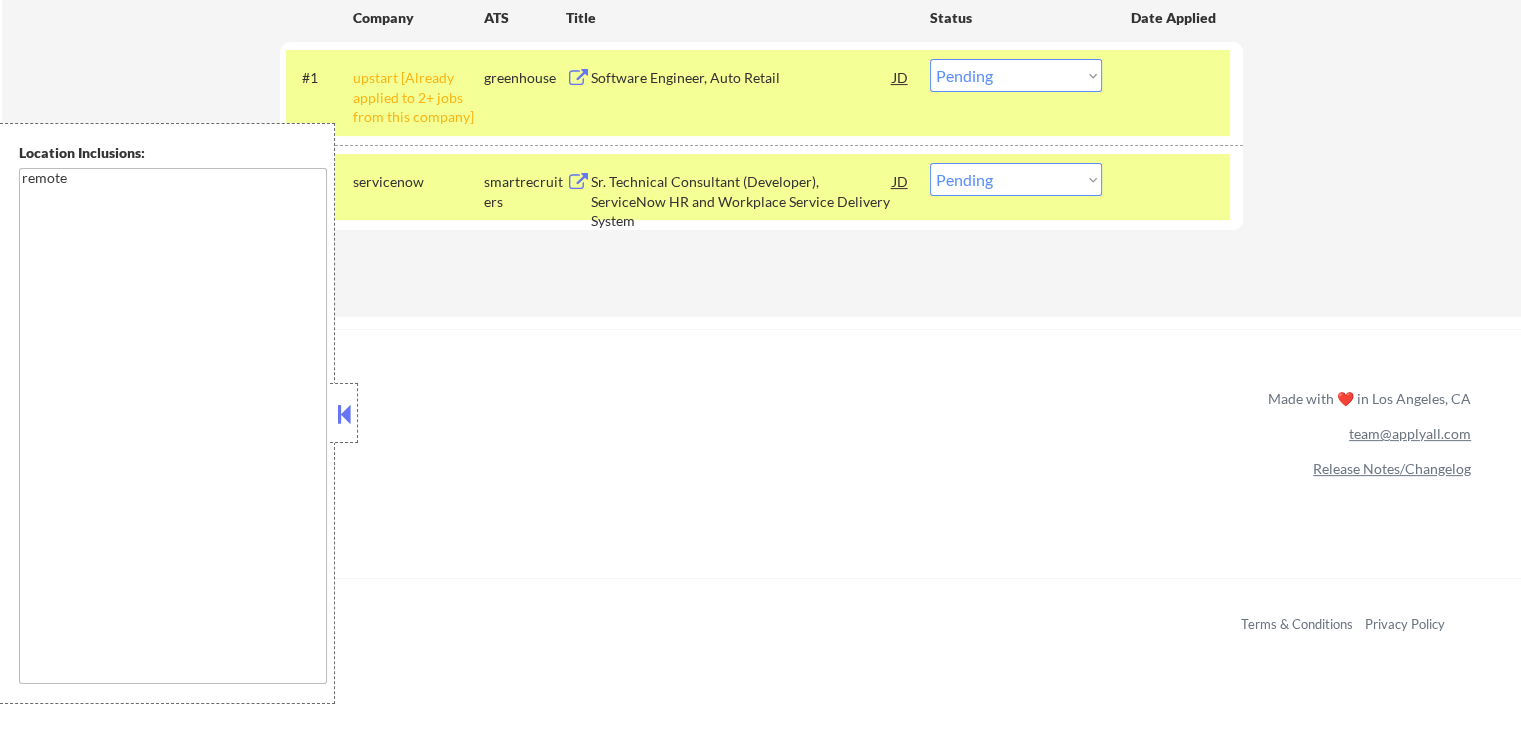 click at bounding box center [578, 78] 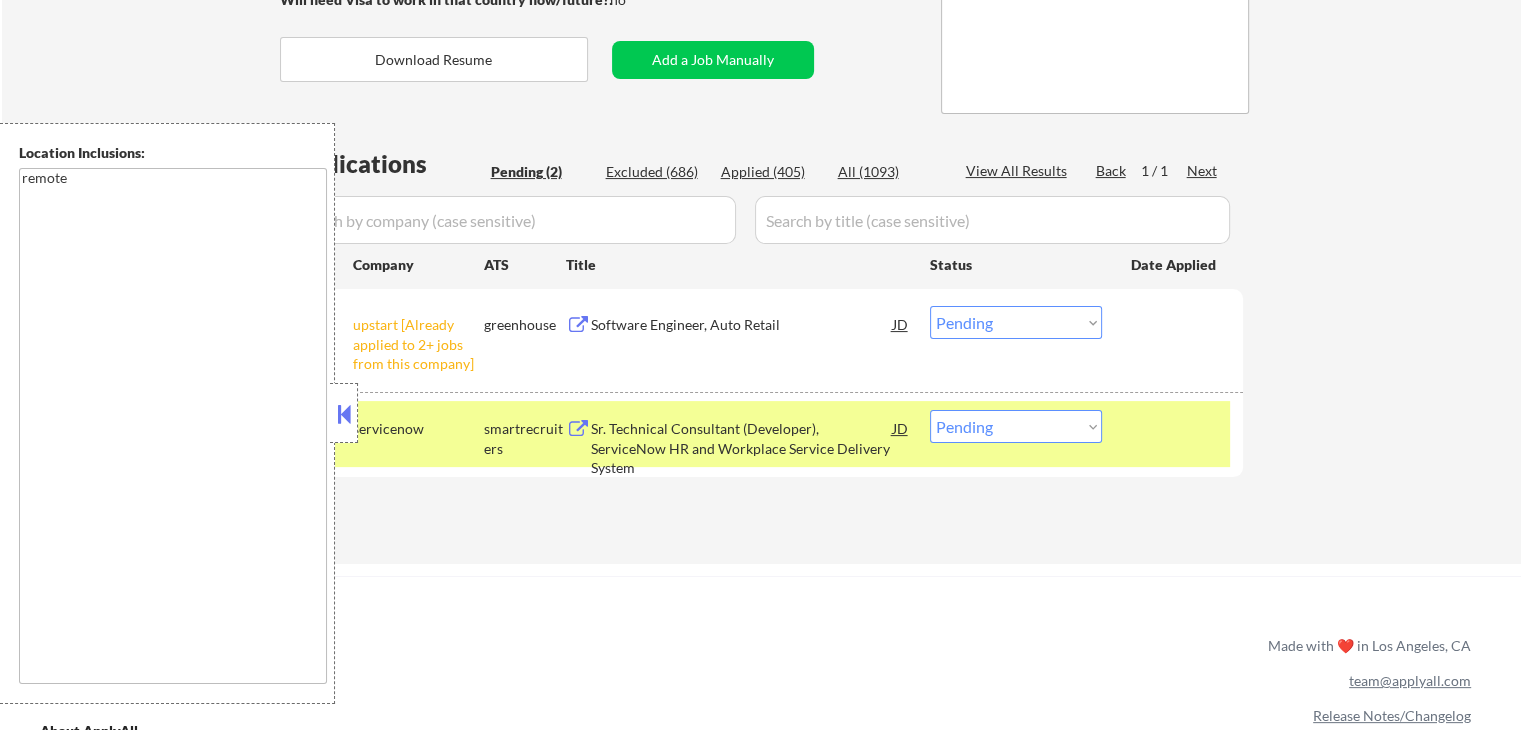 scroll, scrollTop: 200, scrollLeft: 0, axis: vertical 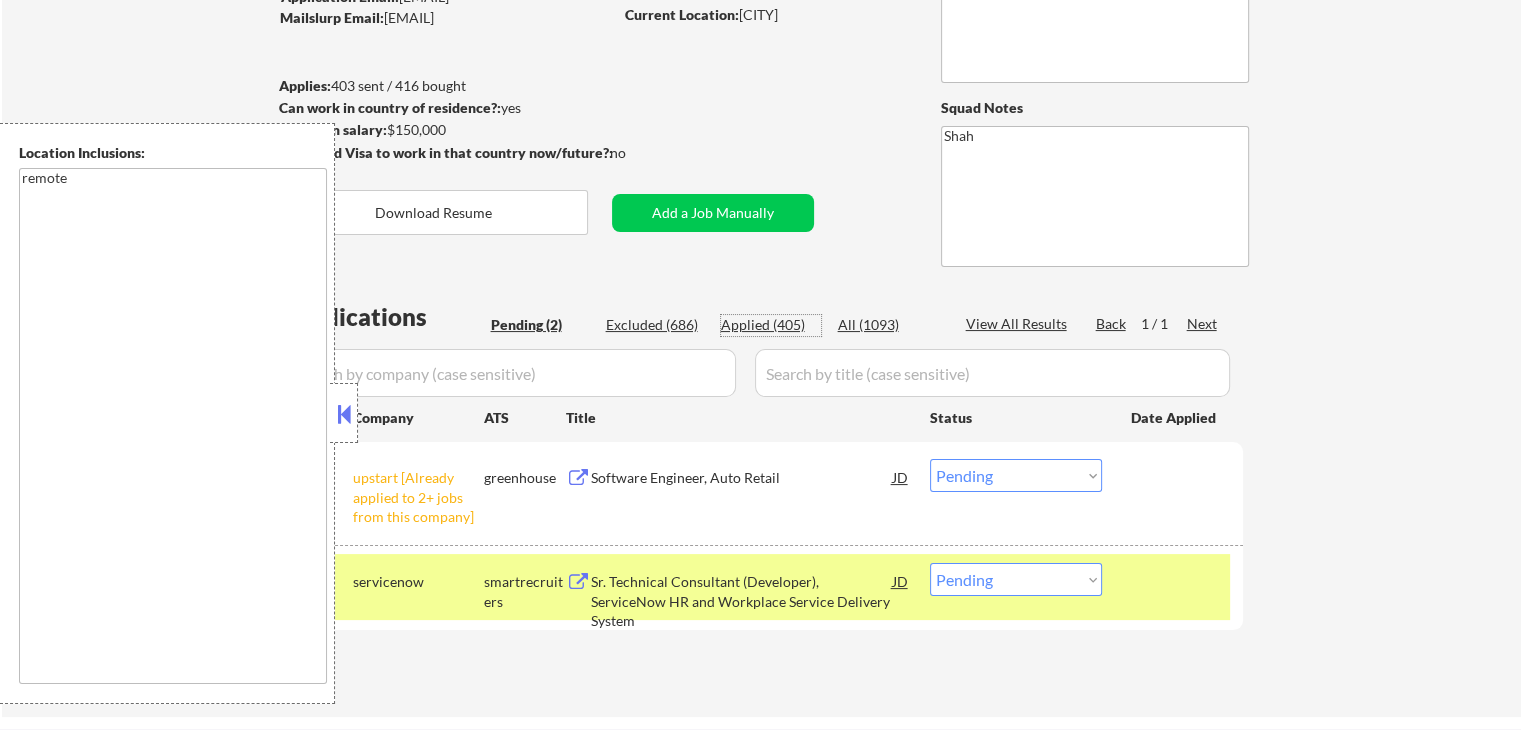 click on "Applied (405)" at bounding box center (771, 325) 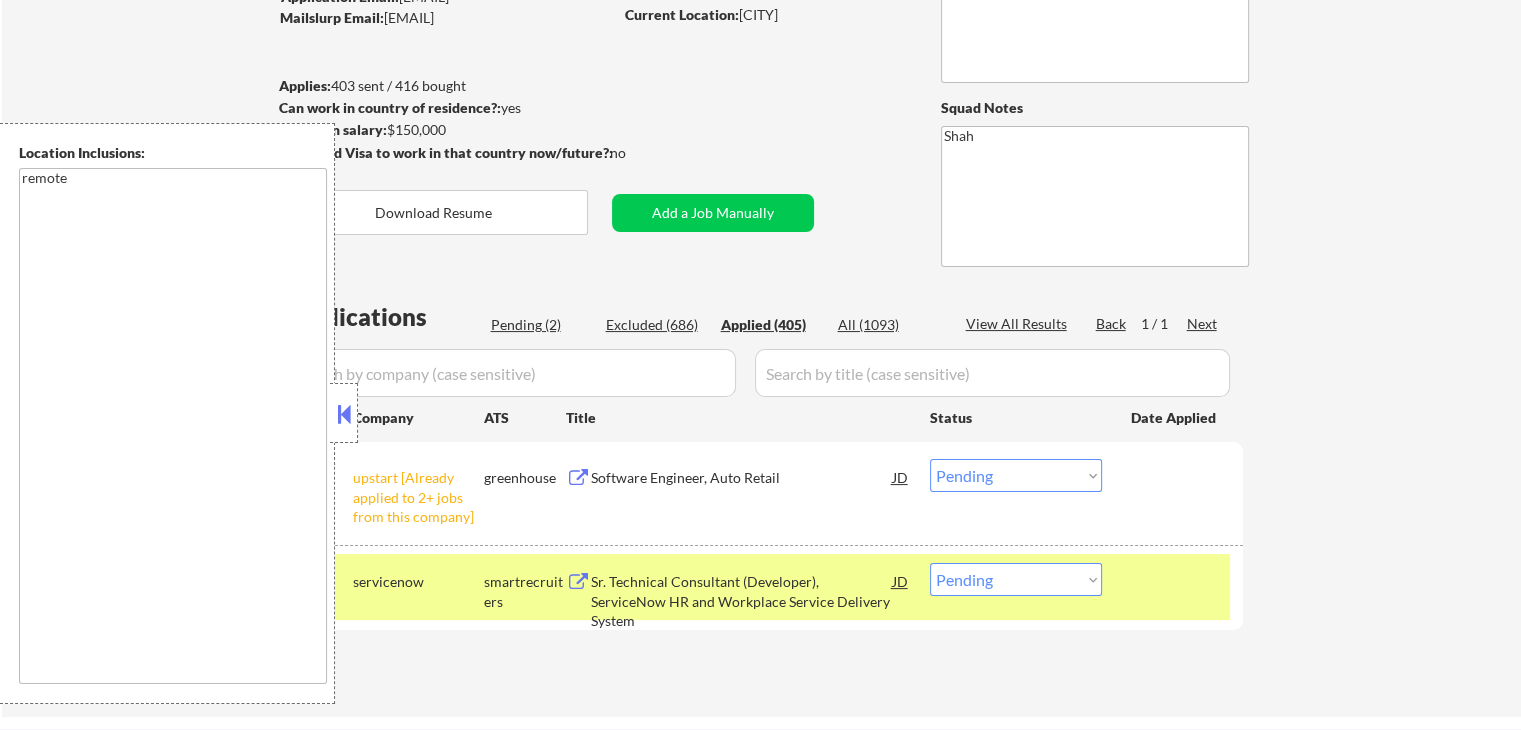 select on ""applied"" 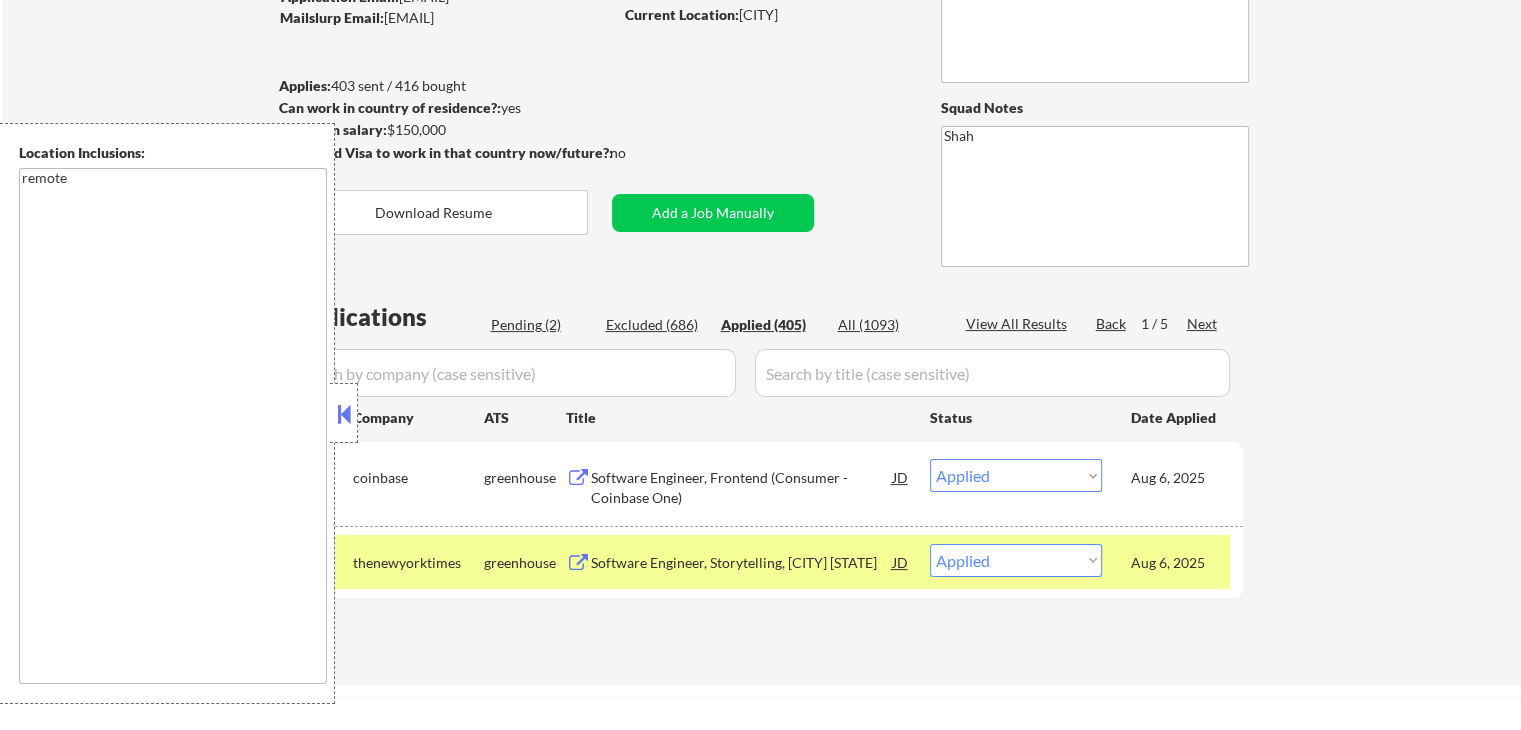 select on ""applied"" 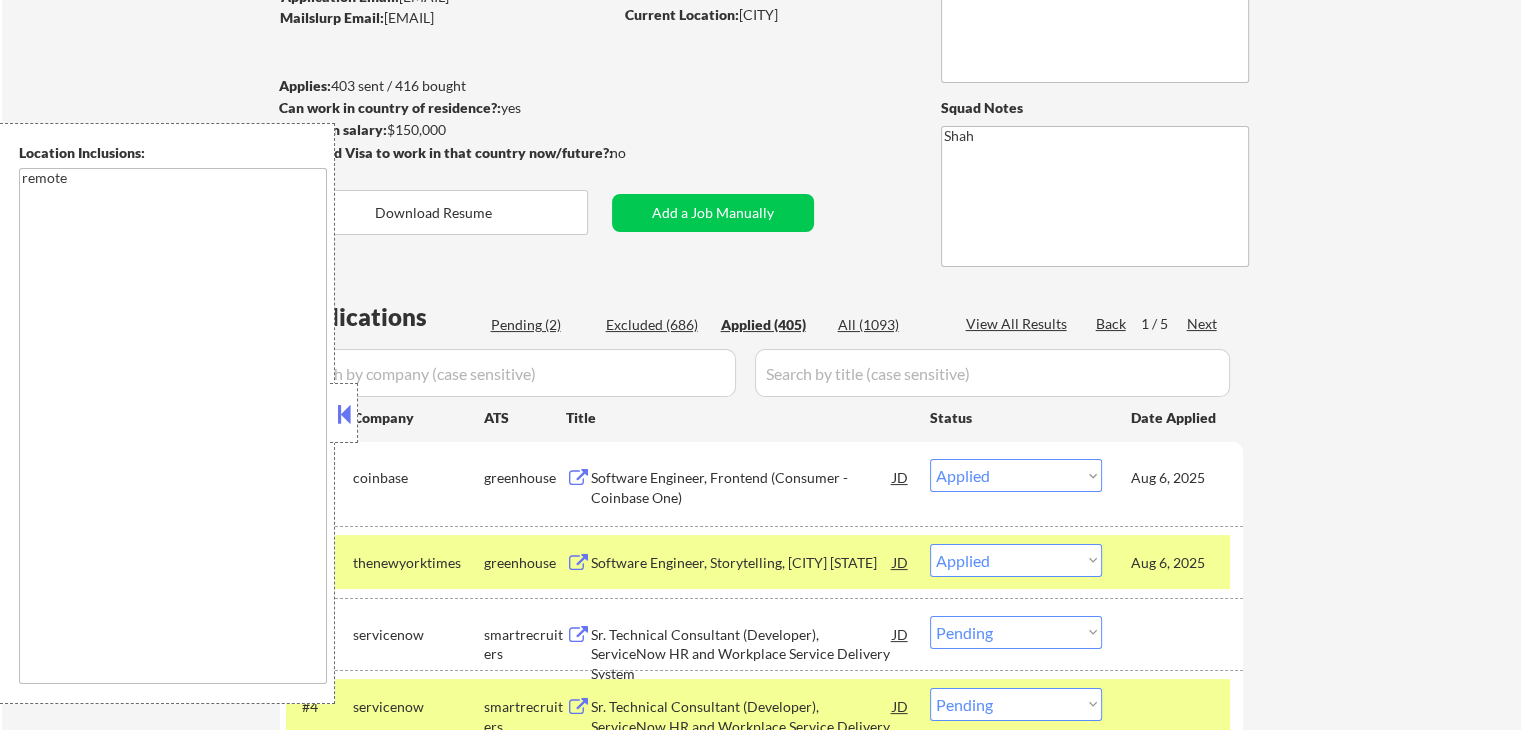 select on ""applied"" 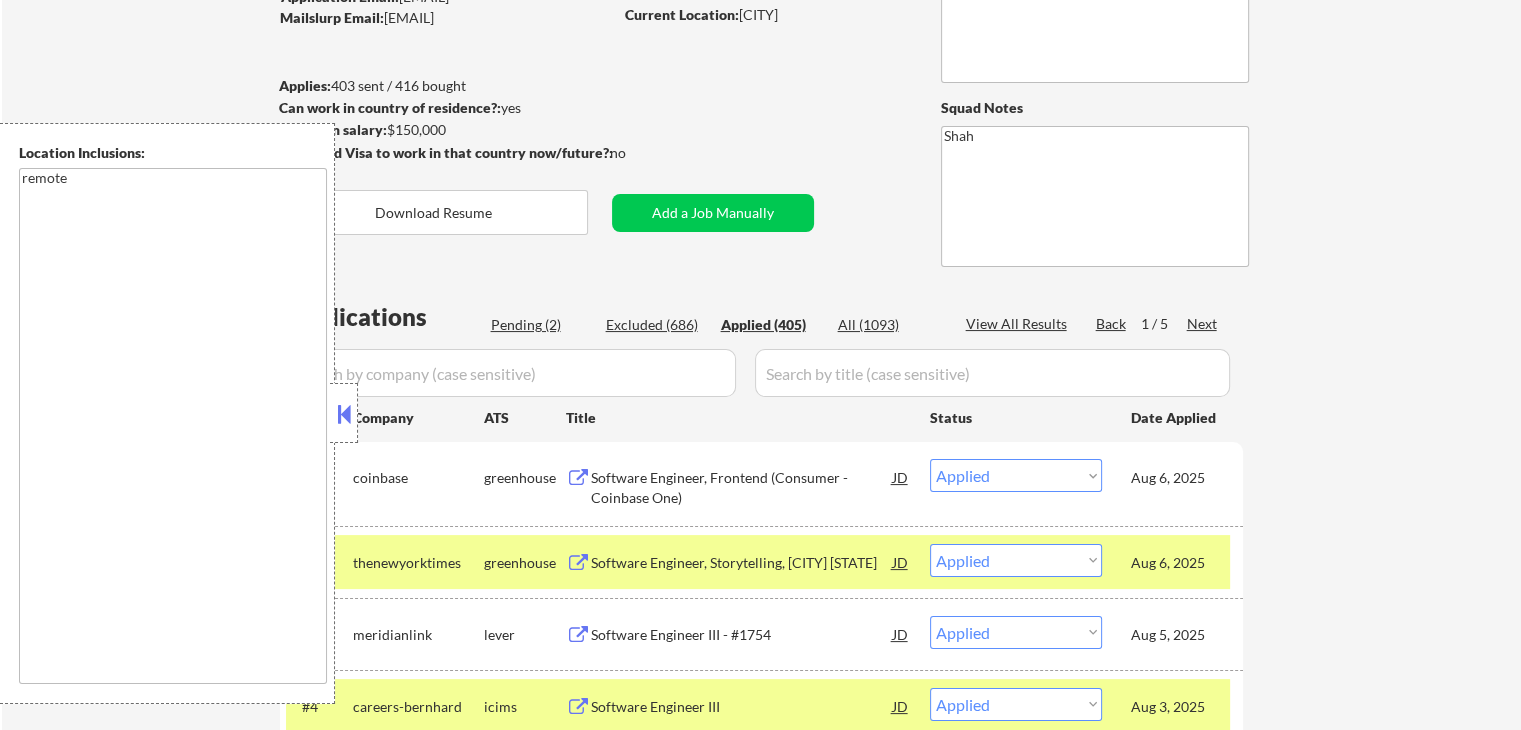 click at bounding box center [511, 373] 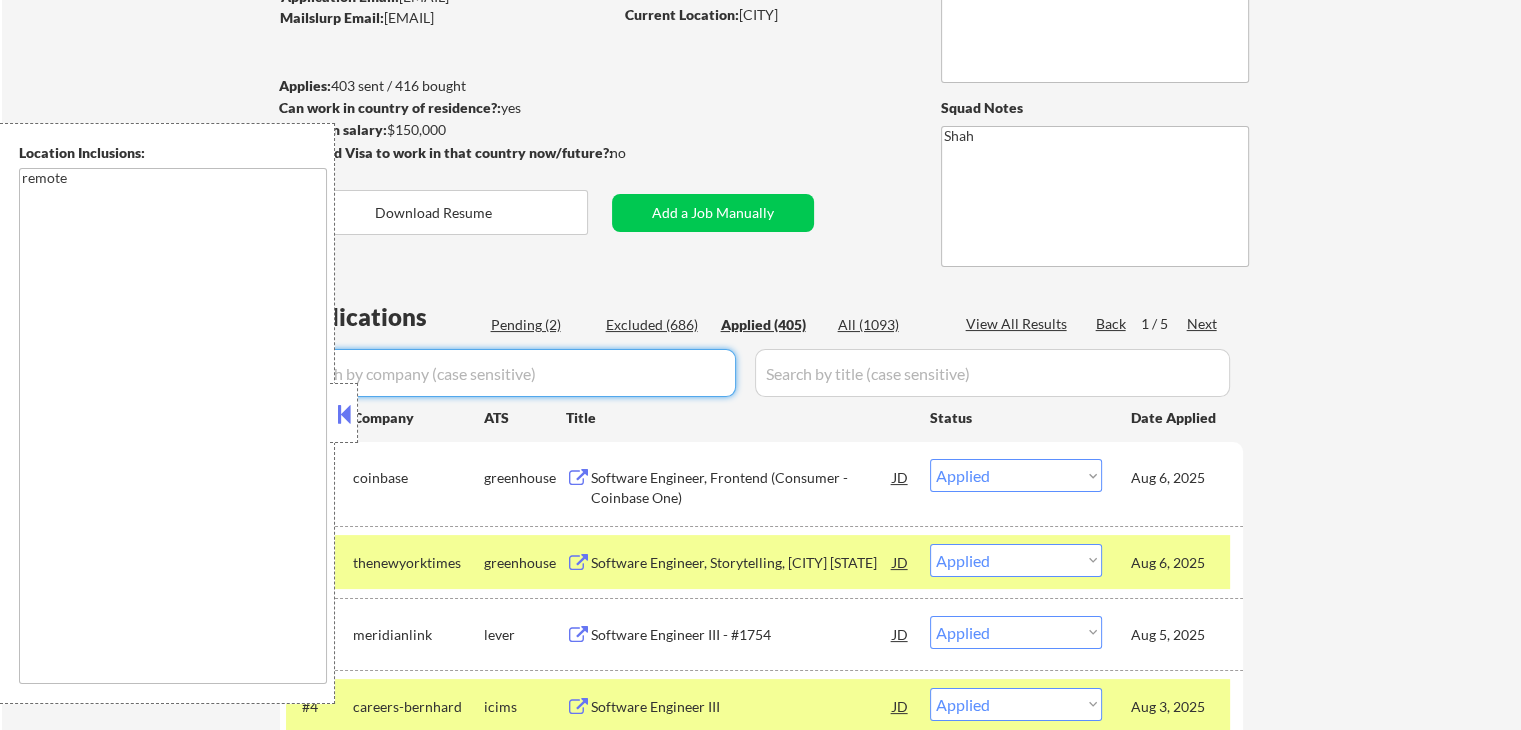 paste on "software" 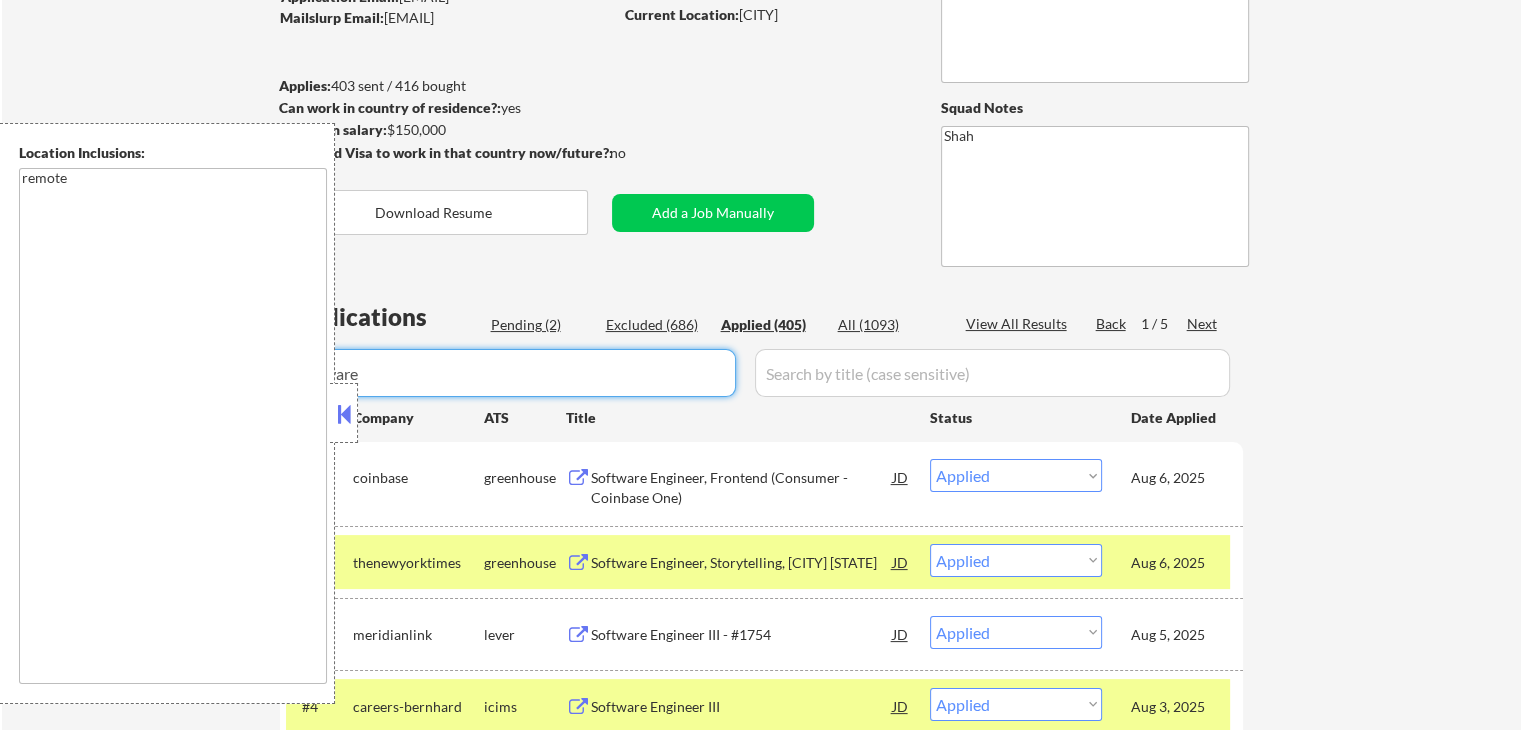 click at bounding box center [344, 414] 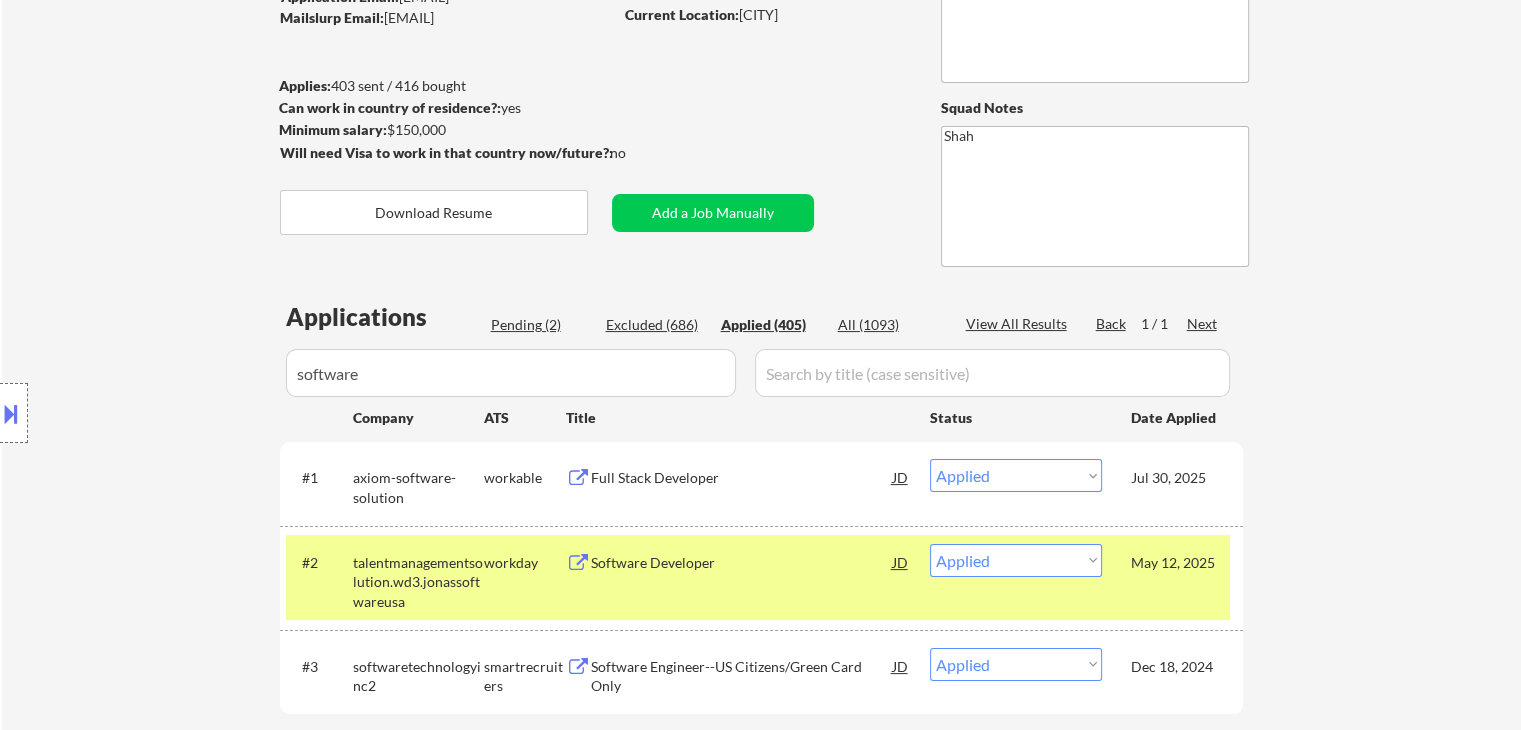 drag, startPoint x: 190, startPoint y: 373, endPoint x: 148, endPoint y: 373, distance: 42 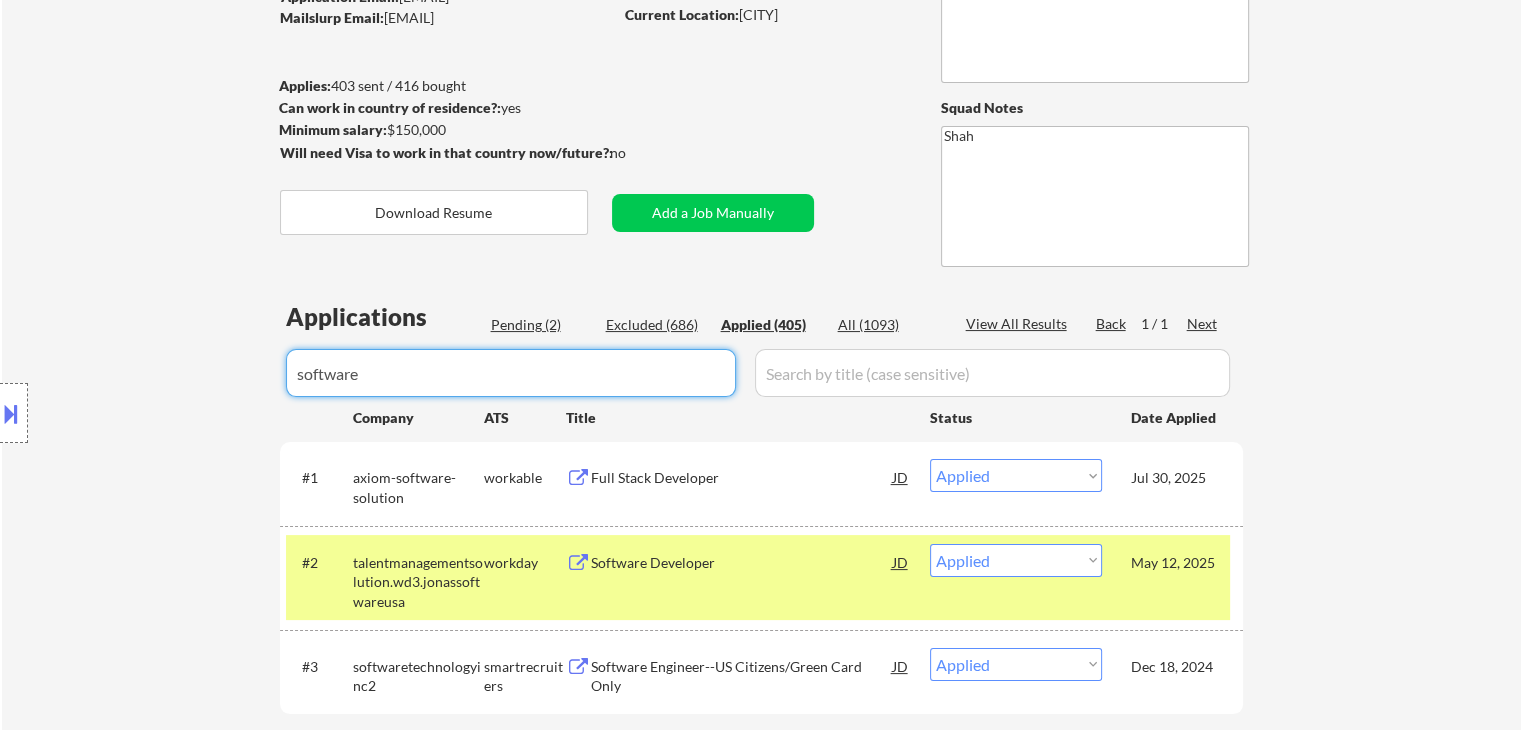paste on "upstart" 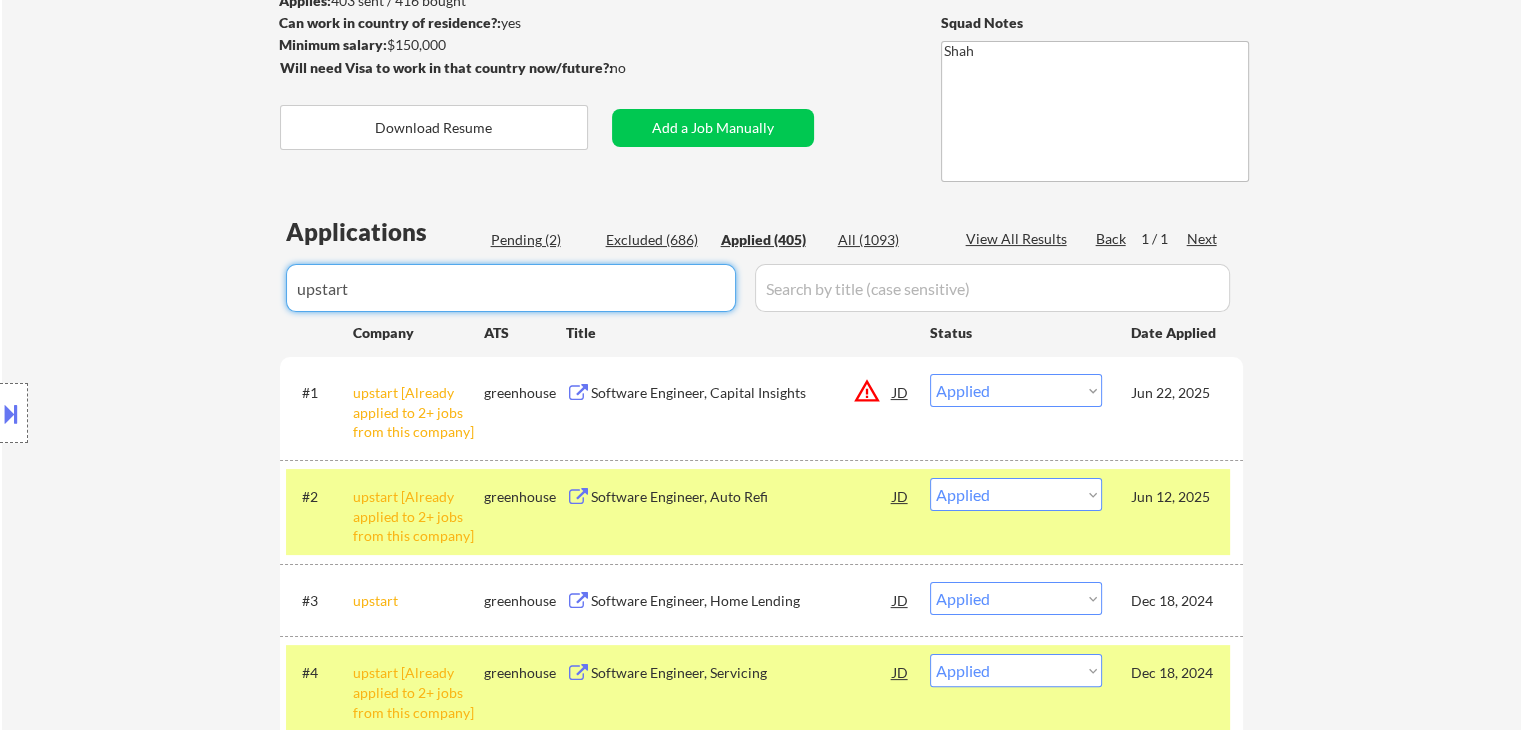 scroll, scrollTop: 400, scrollLeft: 0, axis: vertical 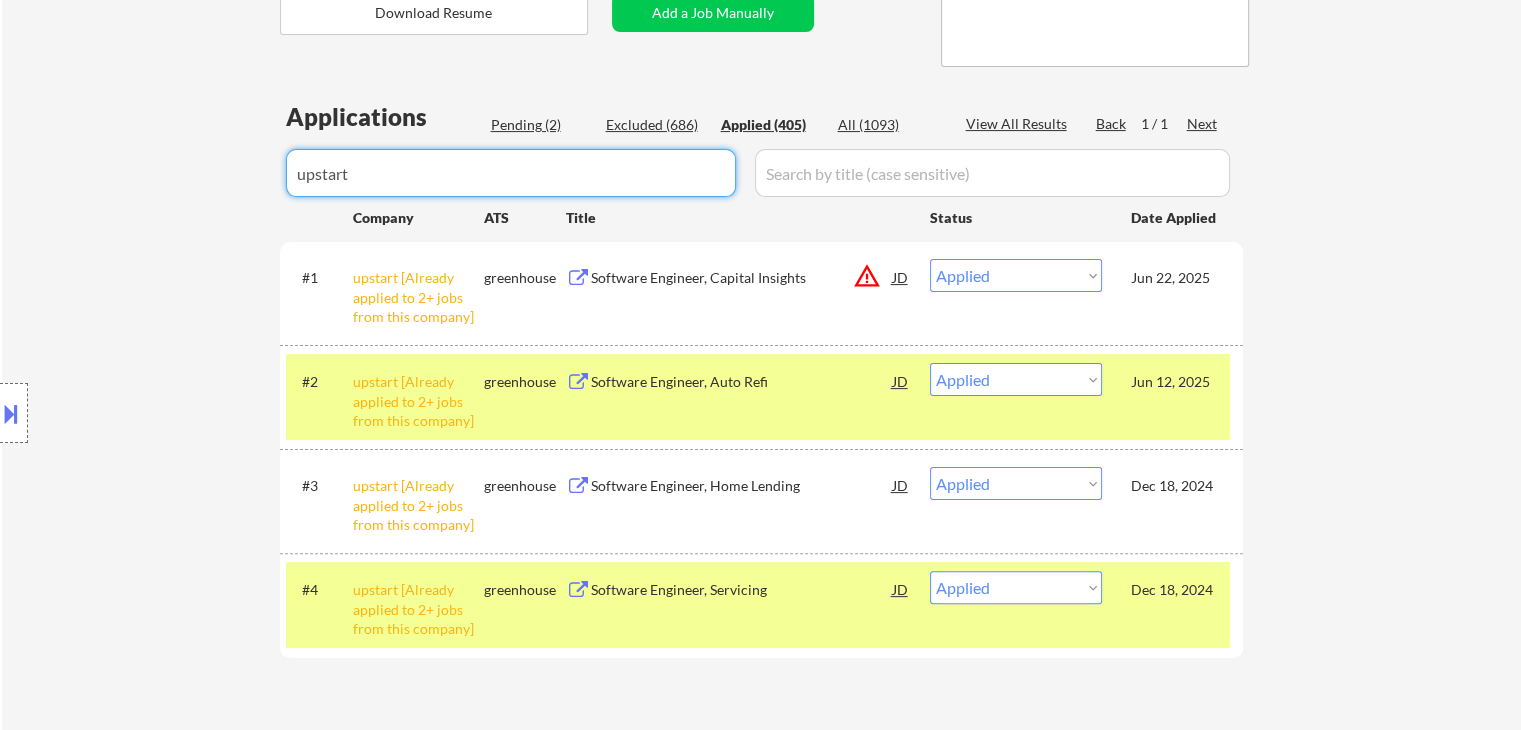 type on "upstart" 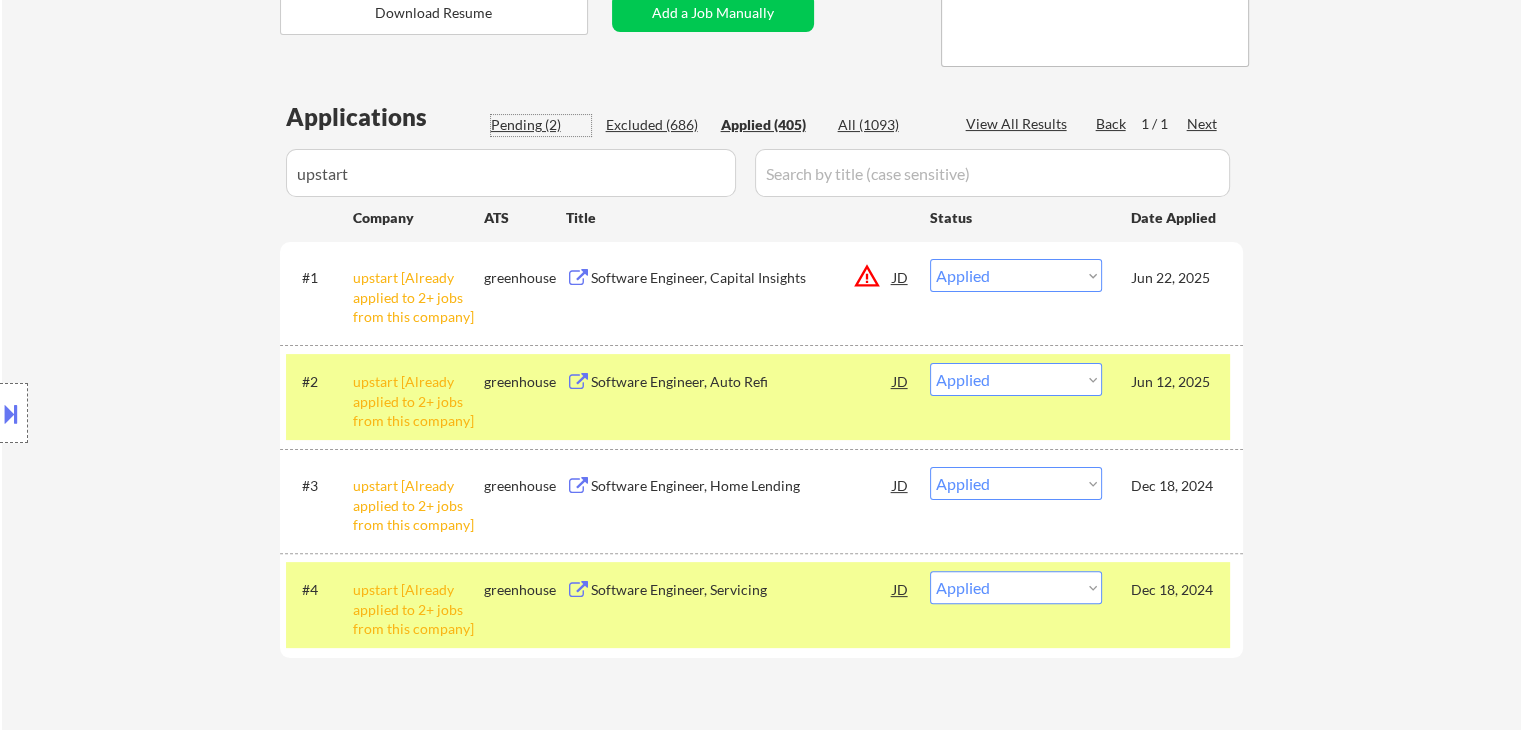 click on "Pending (2)" at bounding box center [541, 125] 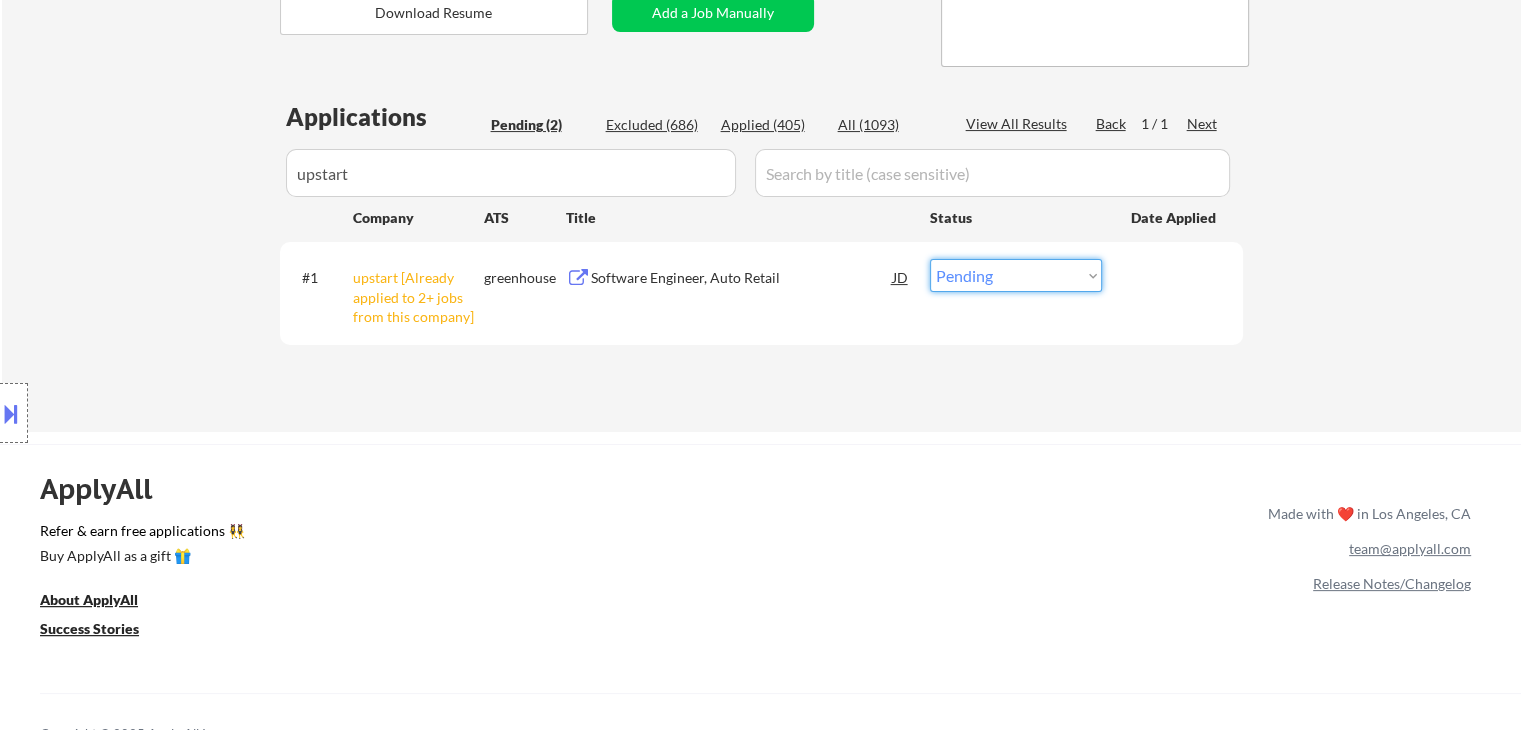 click on "Choose an option... Pending Applied Excluded (Questions) Excluded (Expired) Excluded (Location) Excluded (Bad Match) Excluded (Blocklist) Excluded (Salary) Excluded (Other)" at bounding box center (1016, 275) 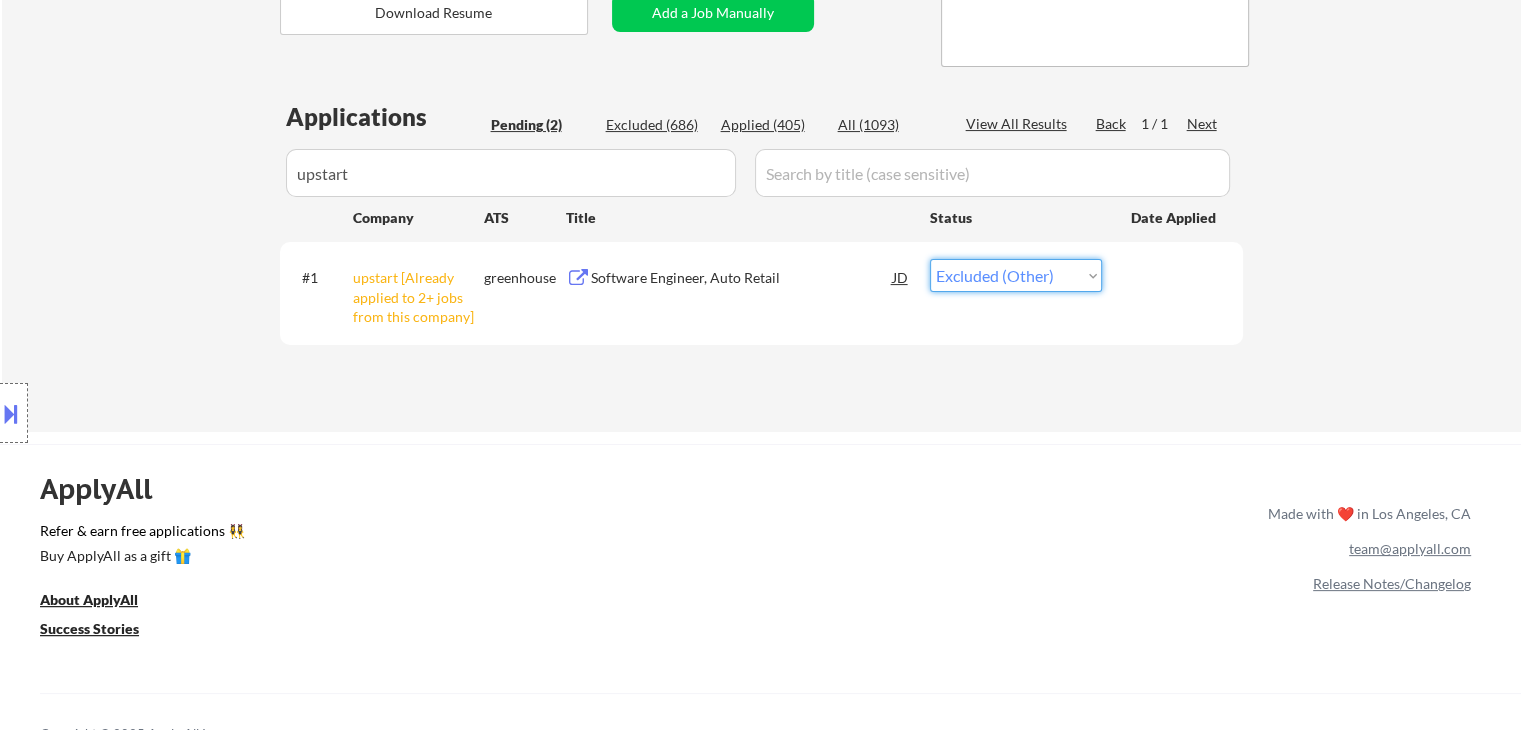 click on "Choose an option... Pending Applied Excluded (Questions) Excluded (Expired) Excluded (Location) Excluded (Bad Match) Excluded (Blocklist) Excluded (Salary) Excluded (Other)" at bounding box center [1016, 275] 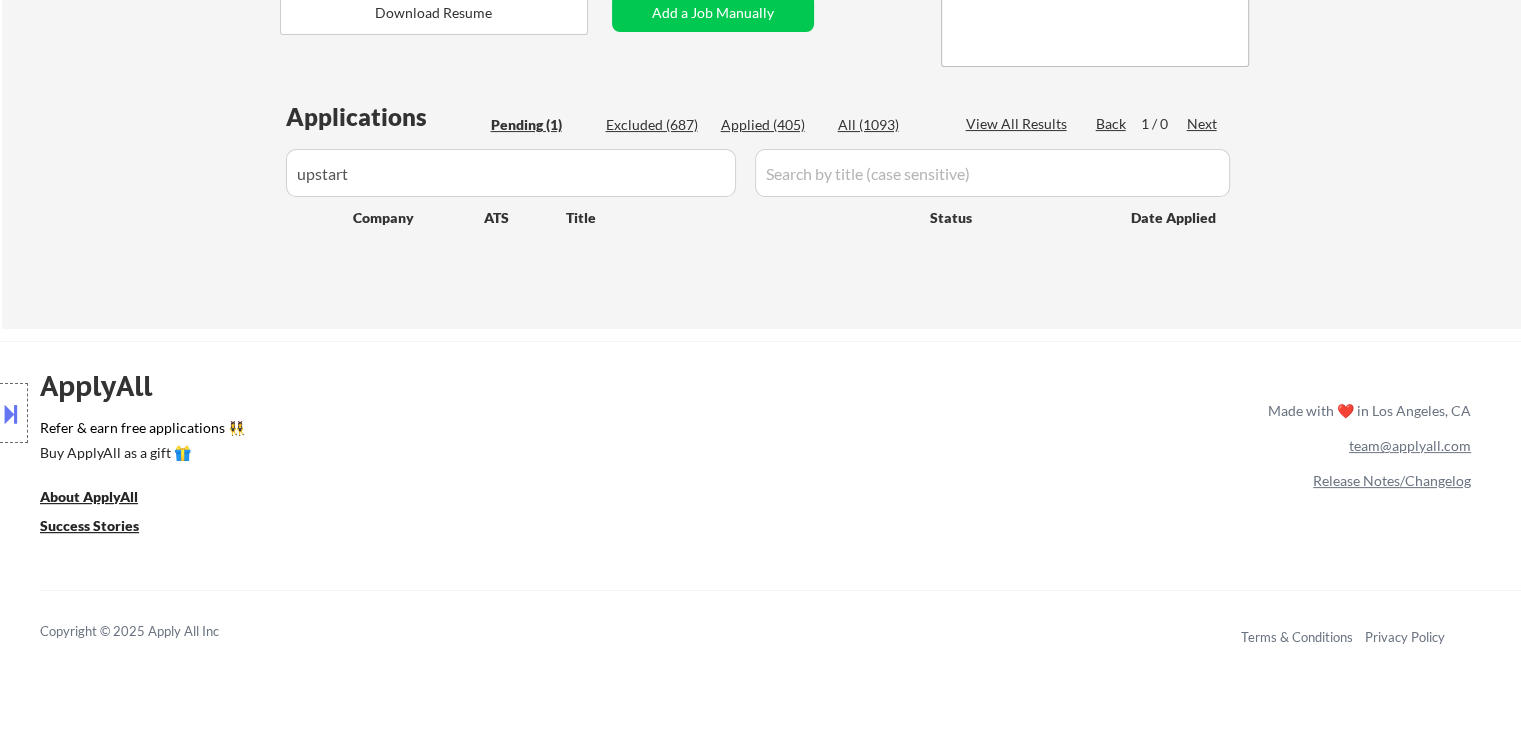 click on "Pending (1)" at bounding box center [541, 125] 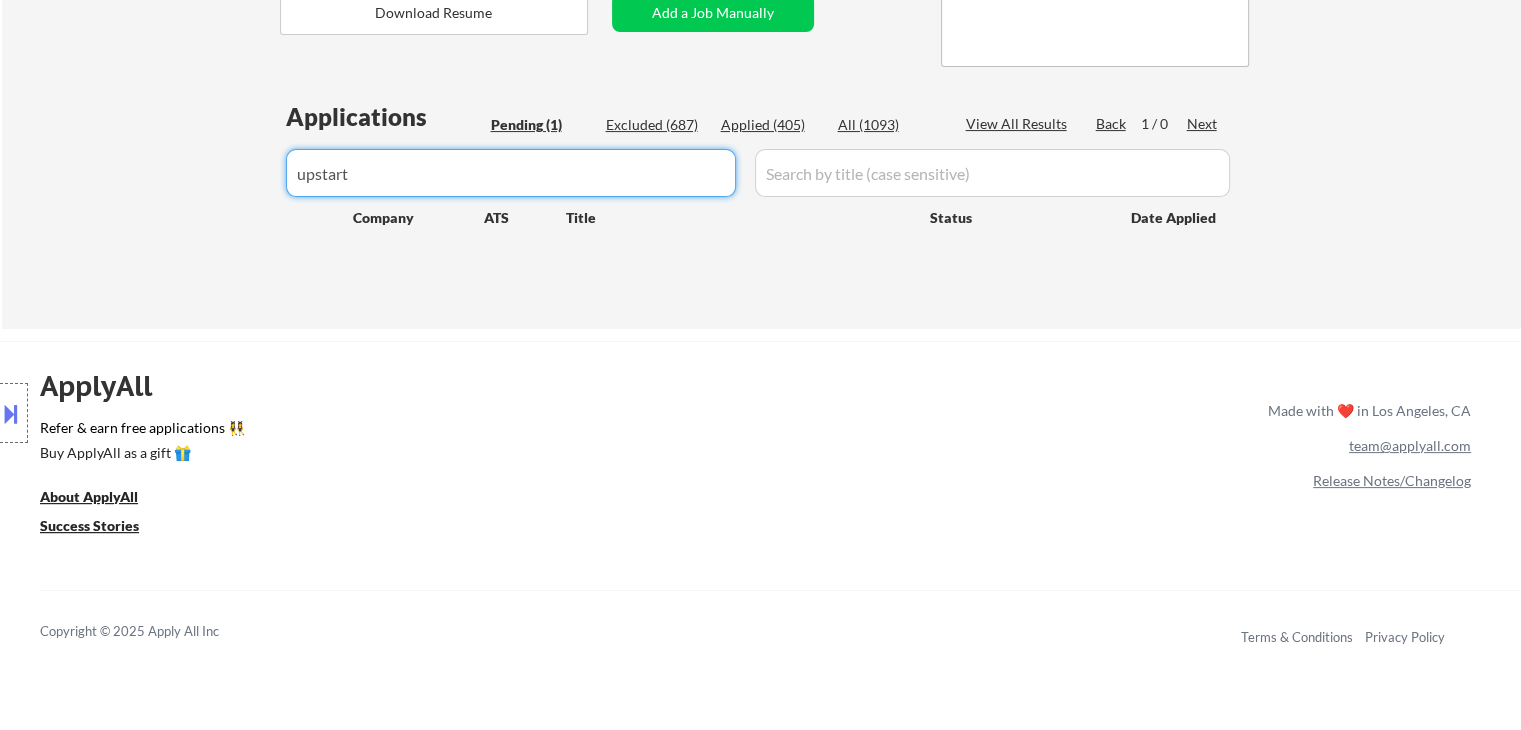 drag, startPoint x: 423, startPoint y: 170, endPoint x: 184, endPoint y: 165, distance: 239.05229 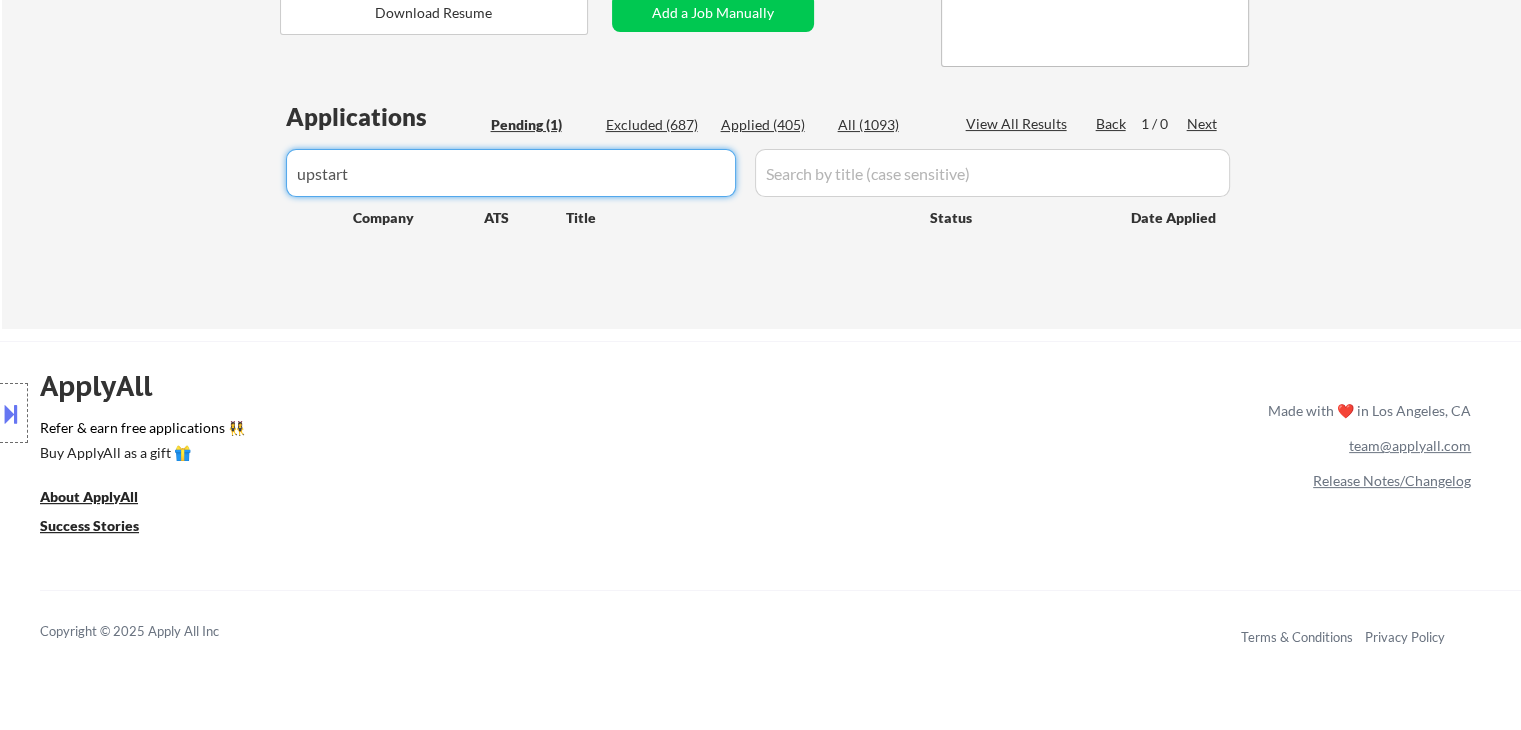 click on "← Return to /applysquad Mailslurp Inbox Job Search Builder [FIRST] [LAST] User Email:  [EMAIL] Application Email:  [EMAIL] Mailslurp Email:  [EMAIL] LinkedIn:   linkedin.com/in/[USERNAME]
Phone:  [PHONE] Current Location:  [CITY] [STATE] Applies:  403 sent / 416 bought Internal Notes Bought another 200! yay! So now 416 total 5/7 tf Can work in country of residence?:  yes Squad Notes Minimum salary:  $150,000 Will need Visa to work in that country now/future?:   no Download Resume Add a Job Manually Shah Applications Pending (1) Excluded (687) Applied (405) All (1093) View All Results Back 1 / 0
Next Company ATS Title Status Date Applied #1 upstart [Already applied to 2+ jobs from this company] greenhouse Software Engineer, Auto Retail  JD warning_amber Choose an option... Pending Applied Excluded (Questions) Excluded (Expired) Excluded (Location) Excluded (Bad Match) Excluded (Blocklist) Excluded (Salary) Excluded (Other) success #2 greenhouse JD" at bounding box center (760, -35) 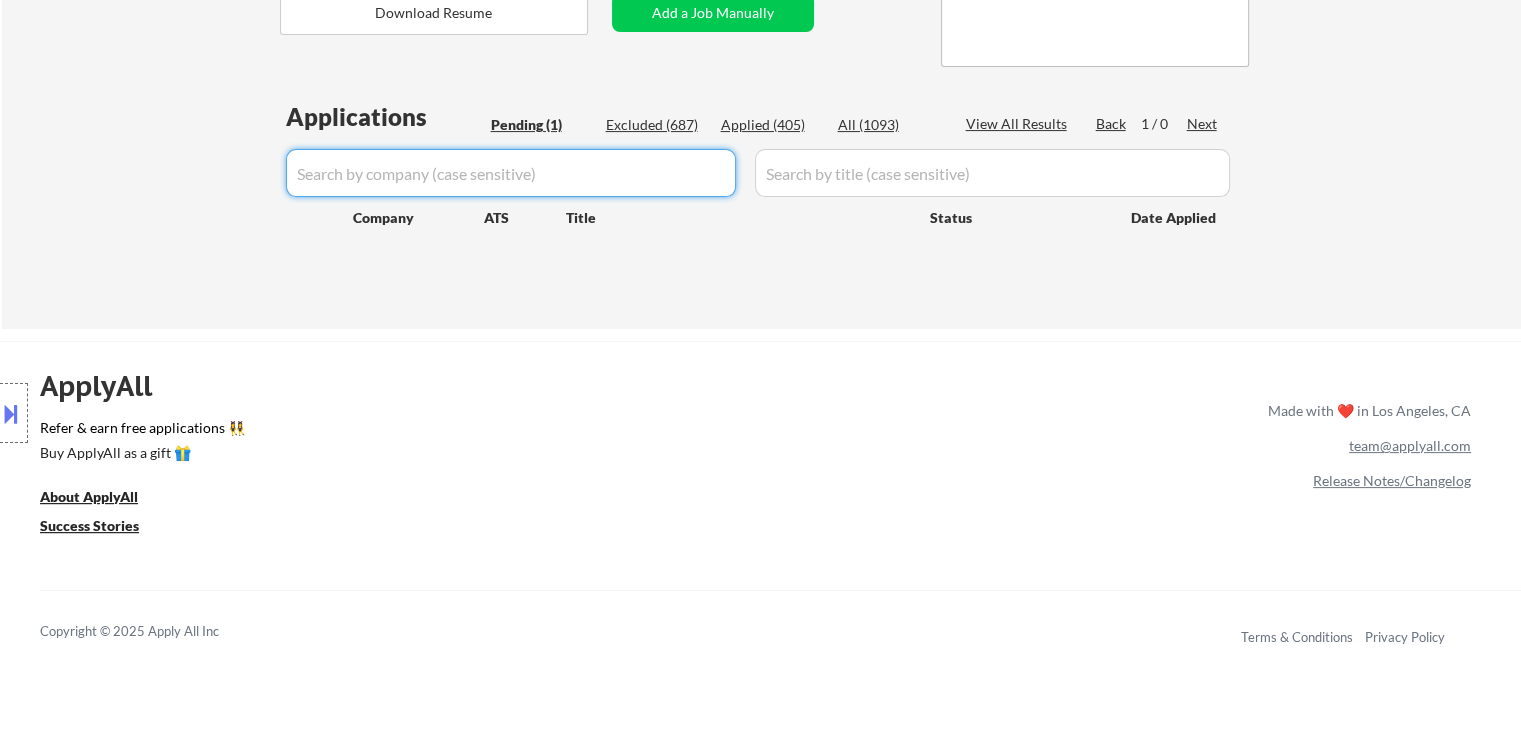 select on ""pending"" 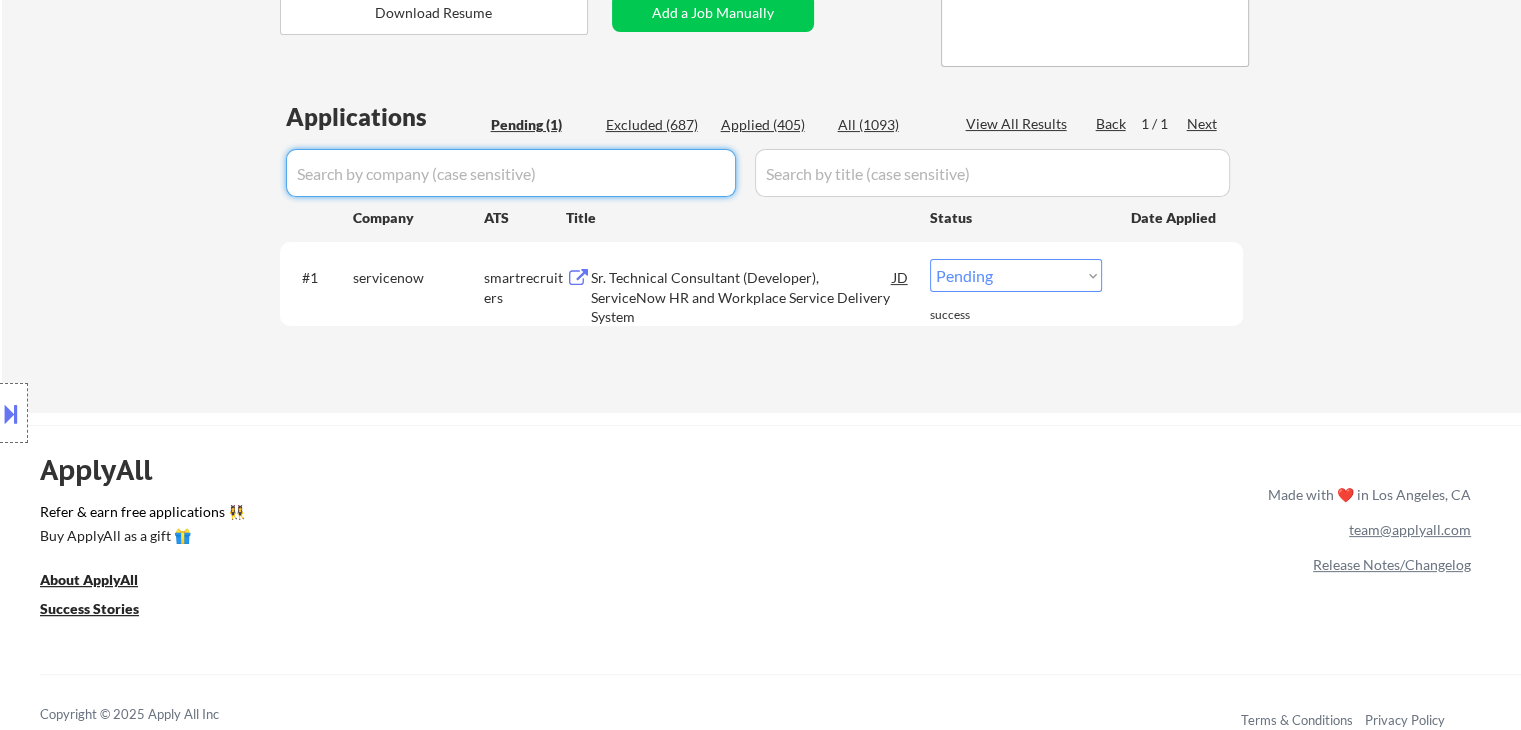 type 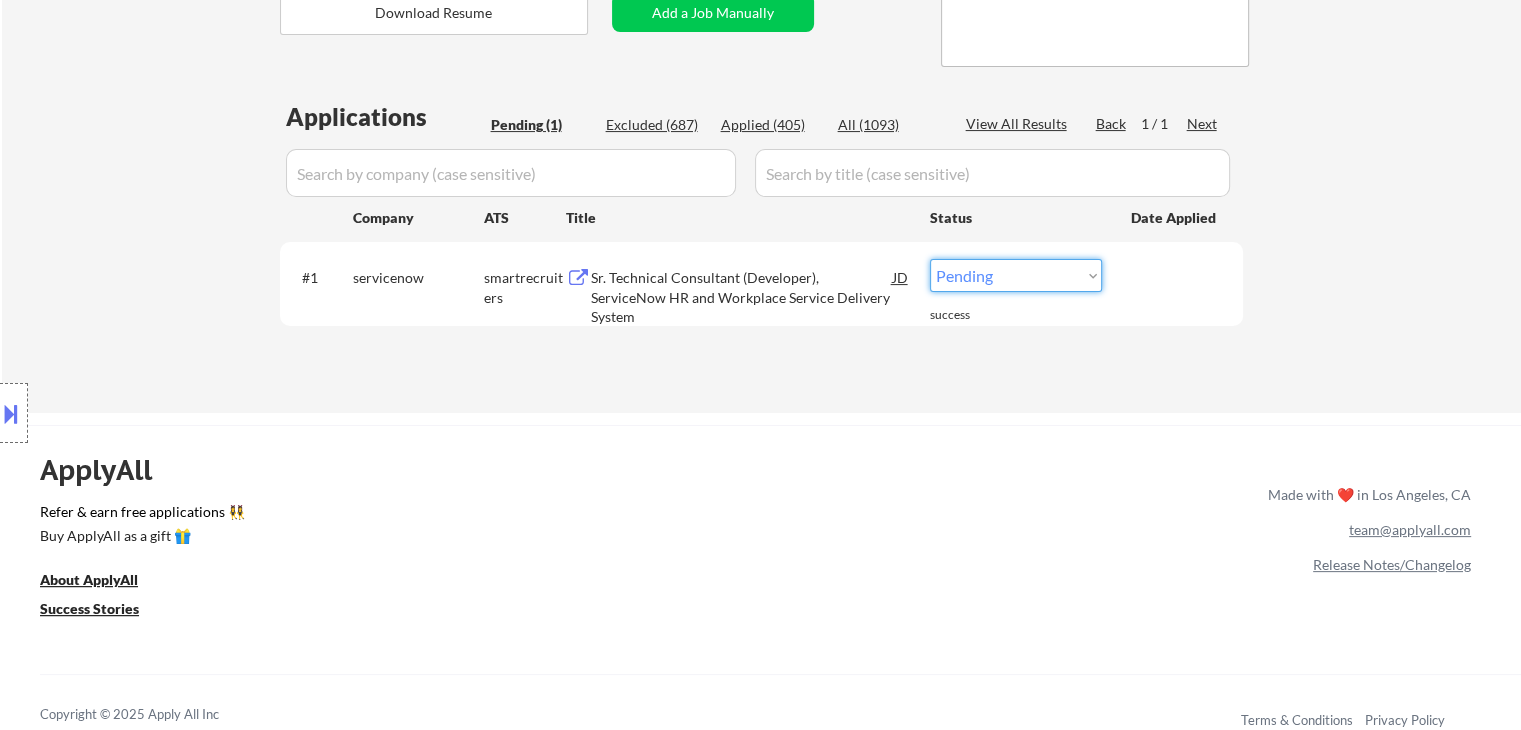 drag, startPoint x: 1031, startPoint y: 275, endPoint x: 1026, endPoint y: 285, distance: 11.18034 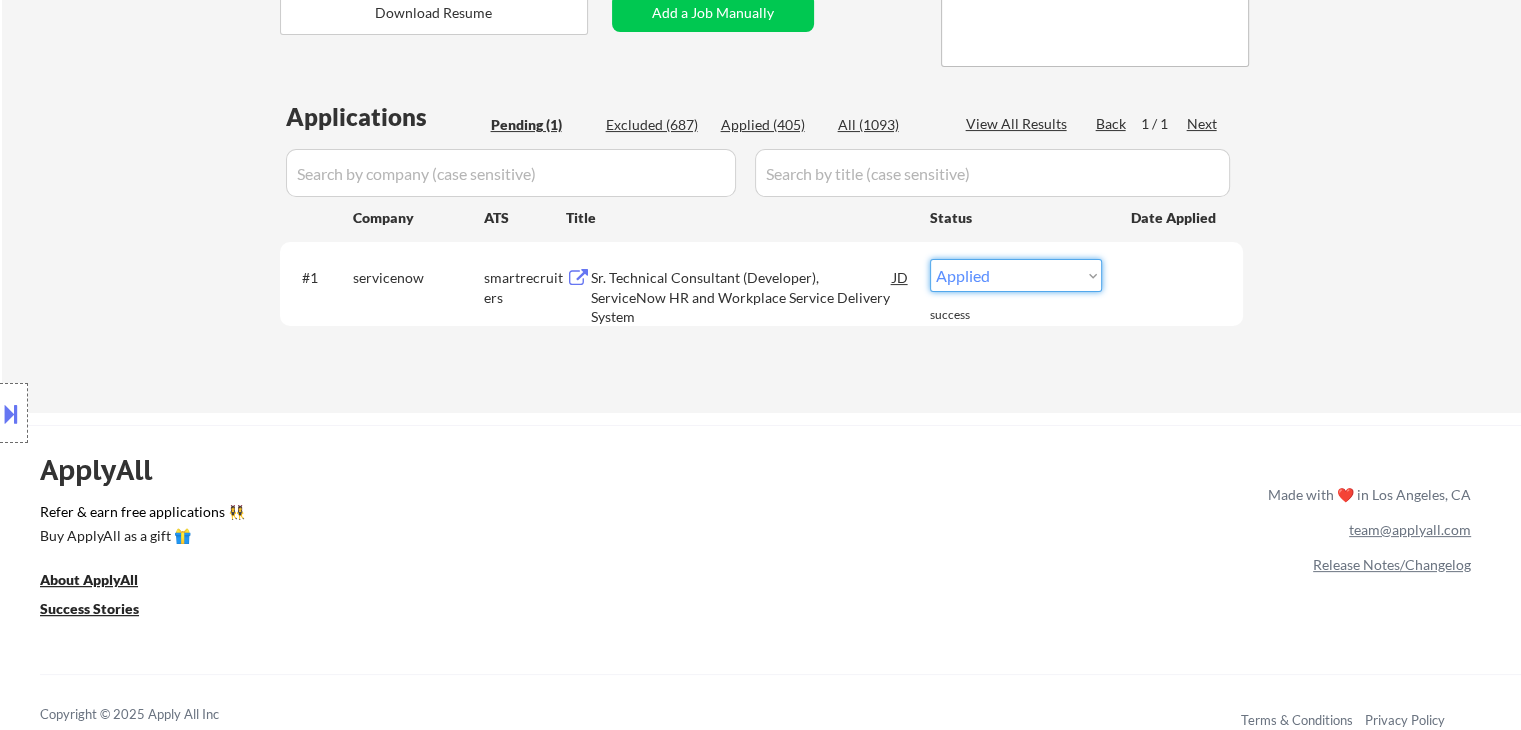 click on "Choose an option... Pending Applied Excluded (Questions) Excluded (Expired) Excluded (Location) Excluded (Bad Match) Excluded (Blocklist) Excluded (Salary) Excluded (Other)" at bounding box center [1016, 275] 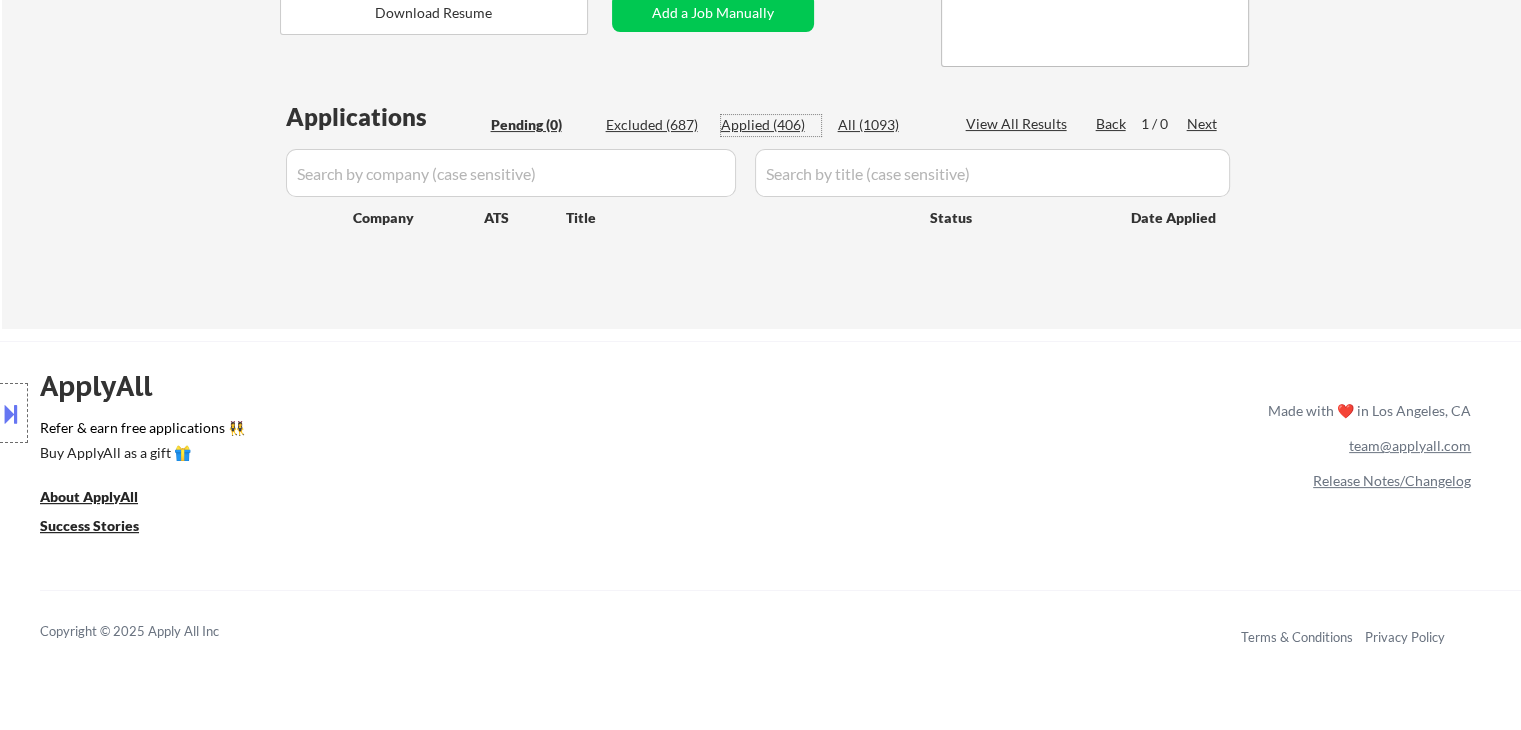 click on "Applied (406)" at bounding box center (771, 125) 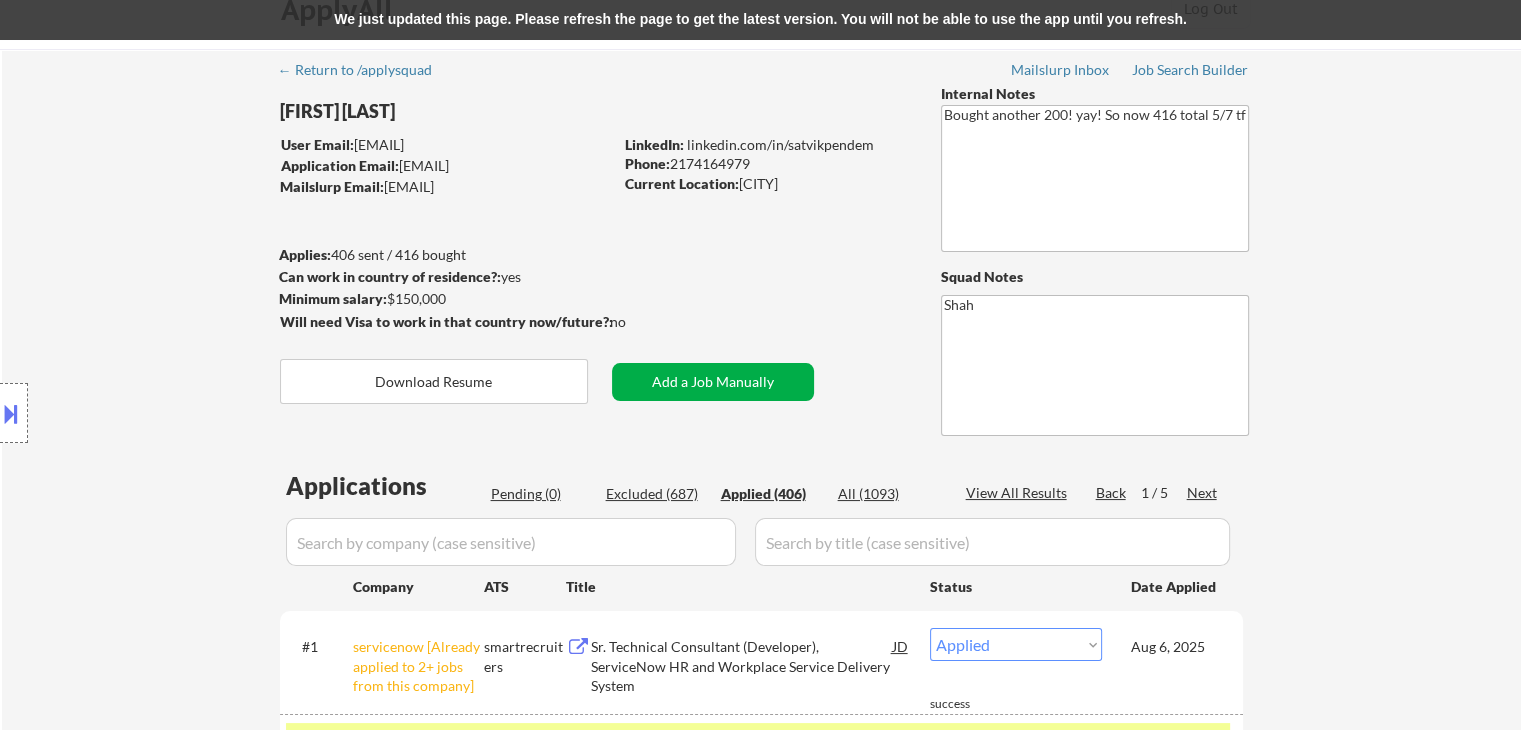 scroll, scrollTop: 0, scrollLeft: 0, axis: both 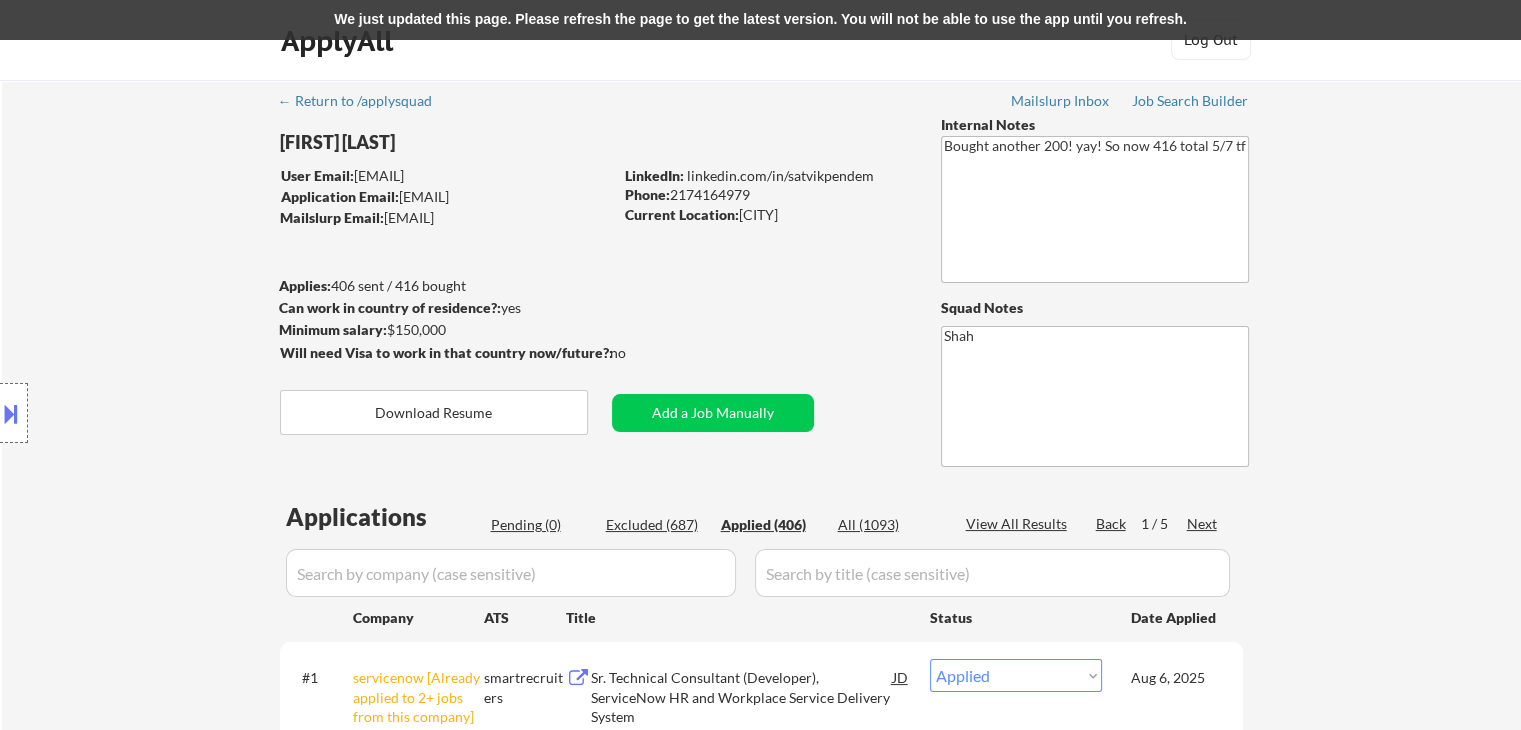 click on "← Return to /applysquad Mailslurp Inbox Job Search Builder [FIRST] [LAST] User Email:  [EMAIL] Application Email:  [EMAIL] Mailslurp Email:  [EMAIL] LinkedIn:   linkedin.com/in/[USERNAME]
Phone:  [PHONE] Current Location:  [CITY] [STATE] Applies:  406 sent / 416 bought Internal Notes Bought another 200! yay! So now 416 total 5/7 tf Can work in country of residence?:  yes Squad Notes Minimum salary:  $150,000 Will need Visa to work in that country now/future?:   no Download Resume Add a Job Manually Shah Applications Pending (0) Excluded (687) Applied (406) All (1093) View All Results Back 1 / 5
Next Company ATS Title Status Date Applied #1 servicenow [Already applied to 2+ jobs from this company] smartrecruiters Sr. Technical Consultant (Developer), ServiceNow HR and Workplace Service Delivery System JD warning_amber Choose an option... Pending Applied Excluded (Questions) Excluded (Expired) Excluded (Location) Excluded (Bad Match) Excluded (Salary)" at bounding box center (762, 4418) 